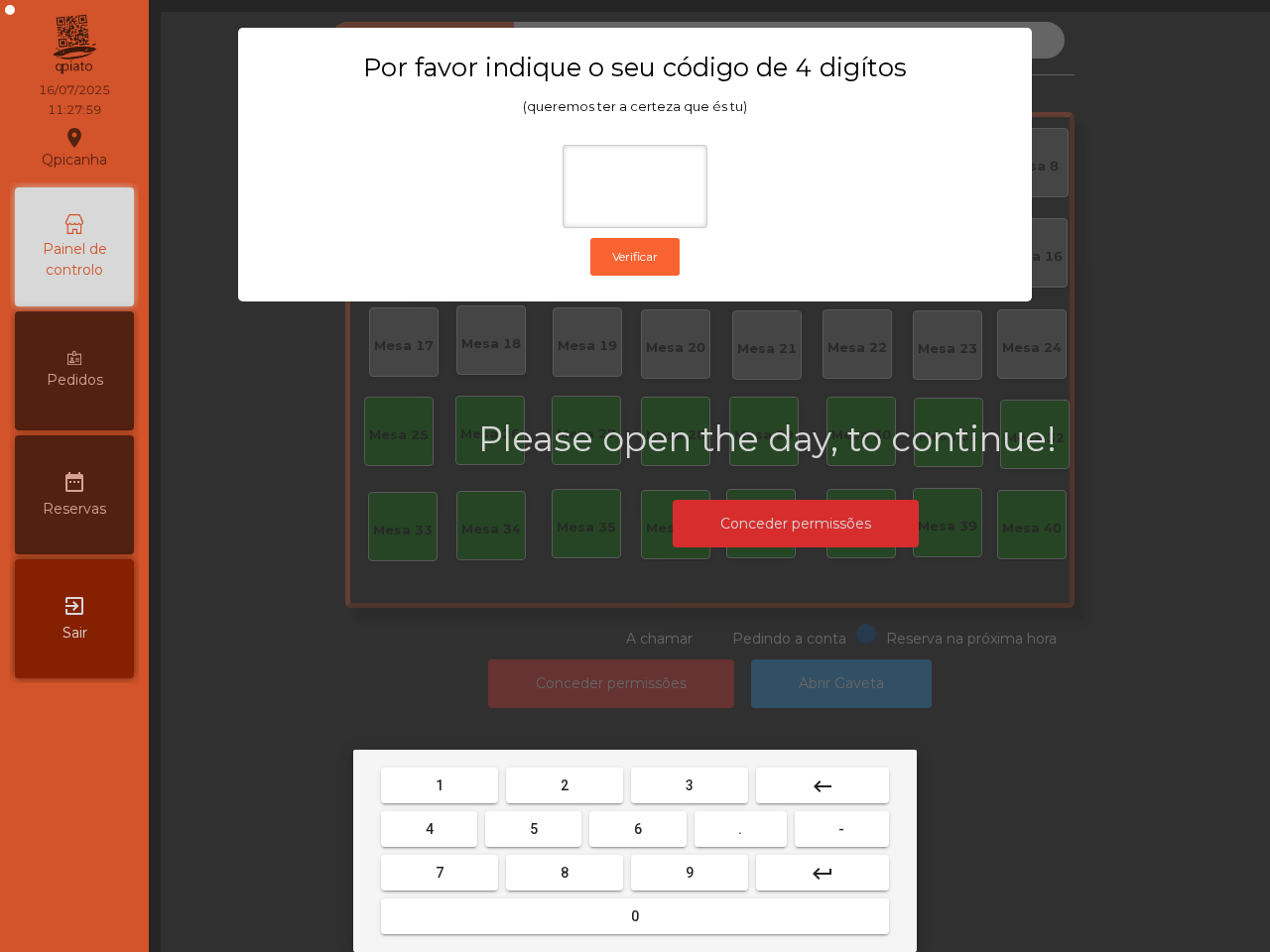 scroll, scrollTop: 0, scrollLeft: 0, axis: both 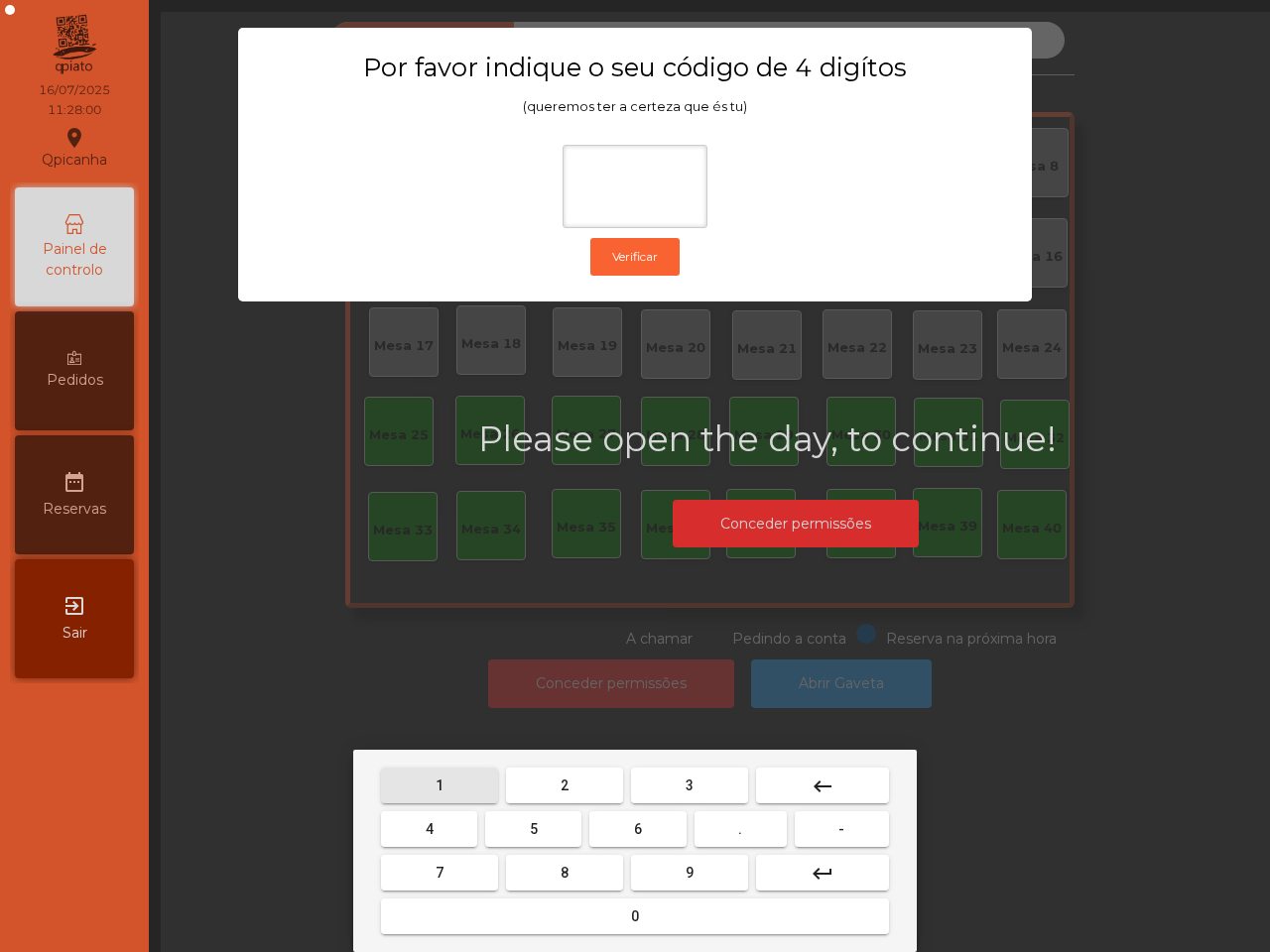 drag, startPoint x: 446, startPoint y: 780, endPoint x: 517, endPoint y: 816, distance: 79.60528 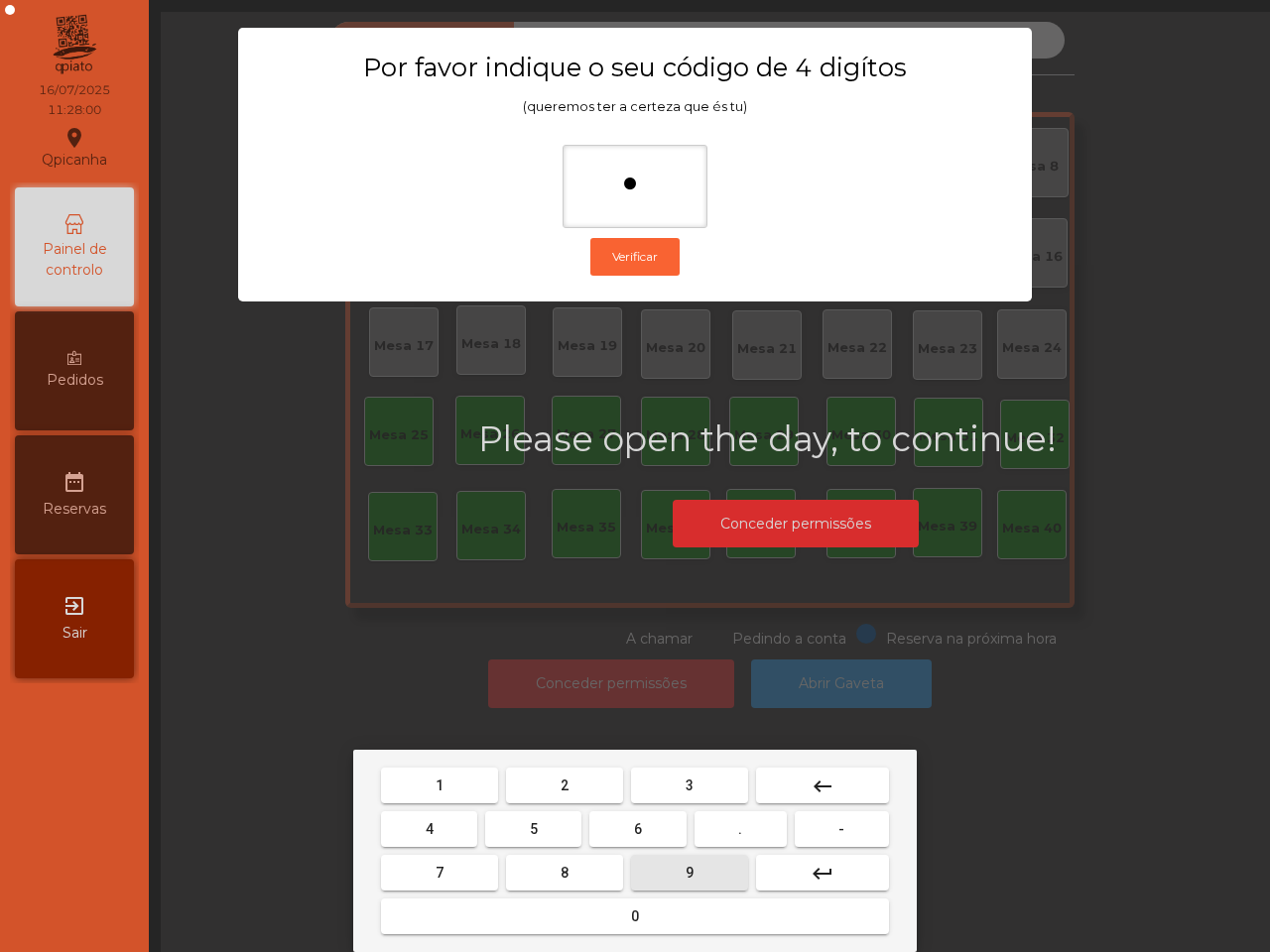 drag, startPoint x: 701, startPoint y: 871, endPoint x: 576, endPoint y: 848, distance: 127.098 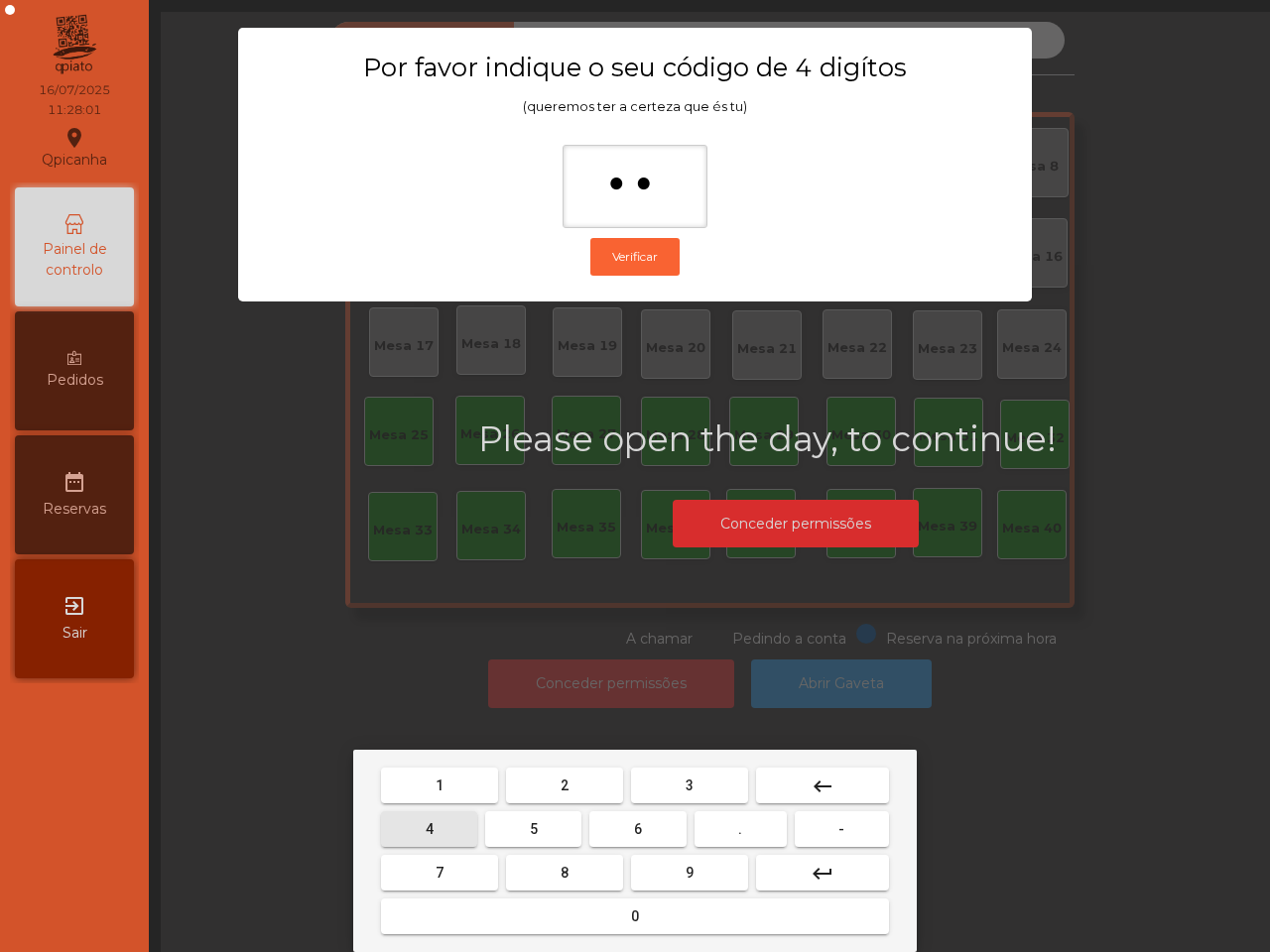 drag, startPoint x: 425, startPoint y: 821, endPoint x: 447, endPoint y: 828, distance: 23.08679 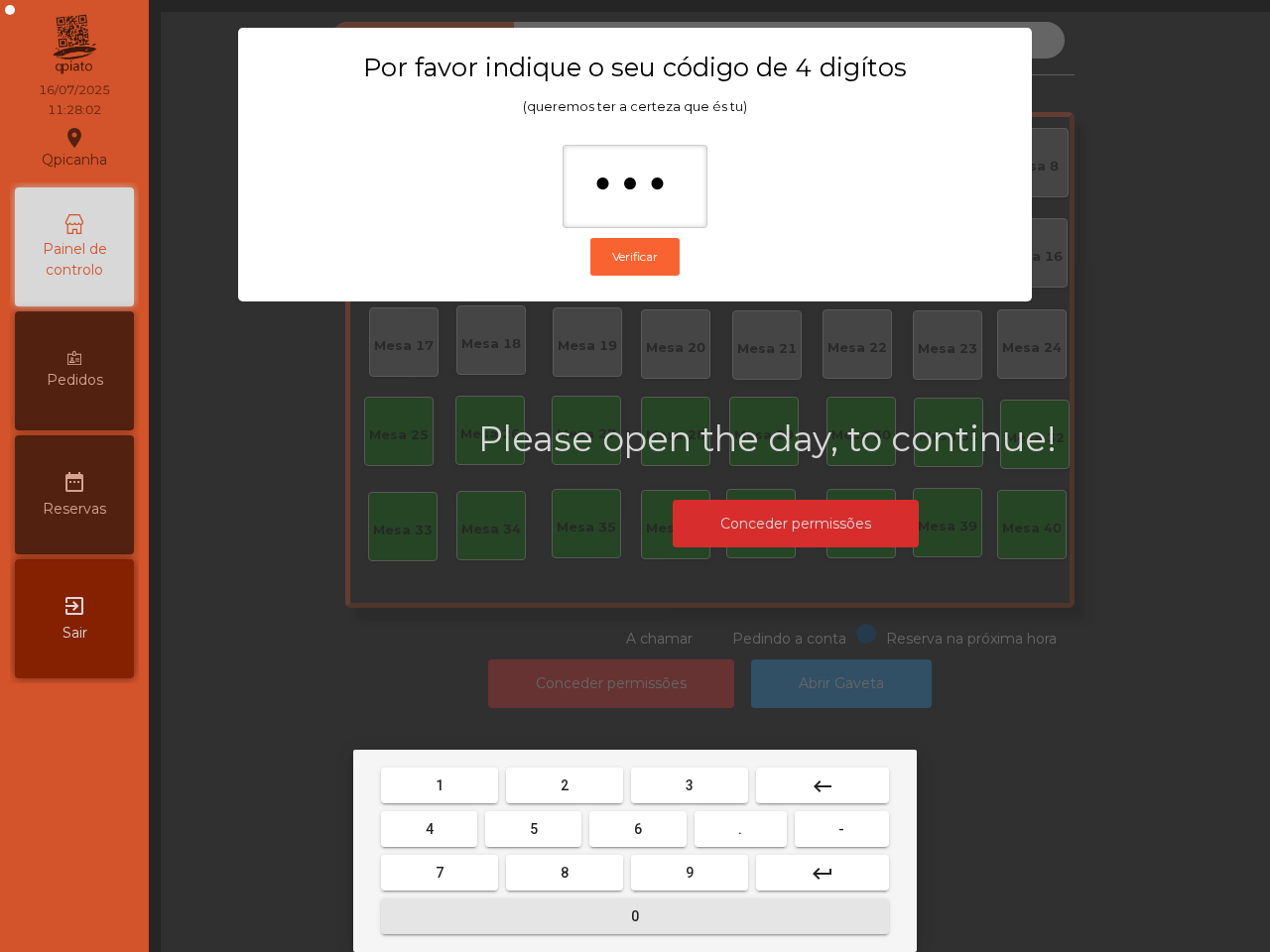 click on "0" at bounding box center (635, 916) 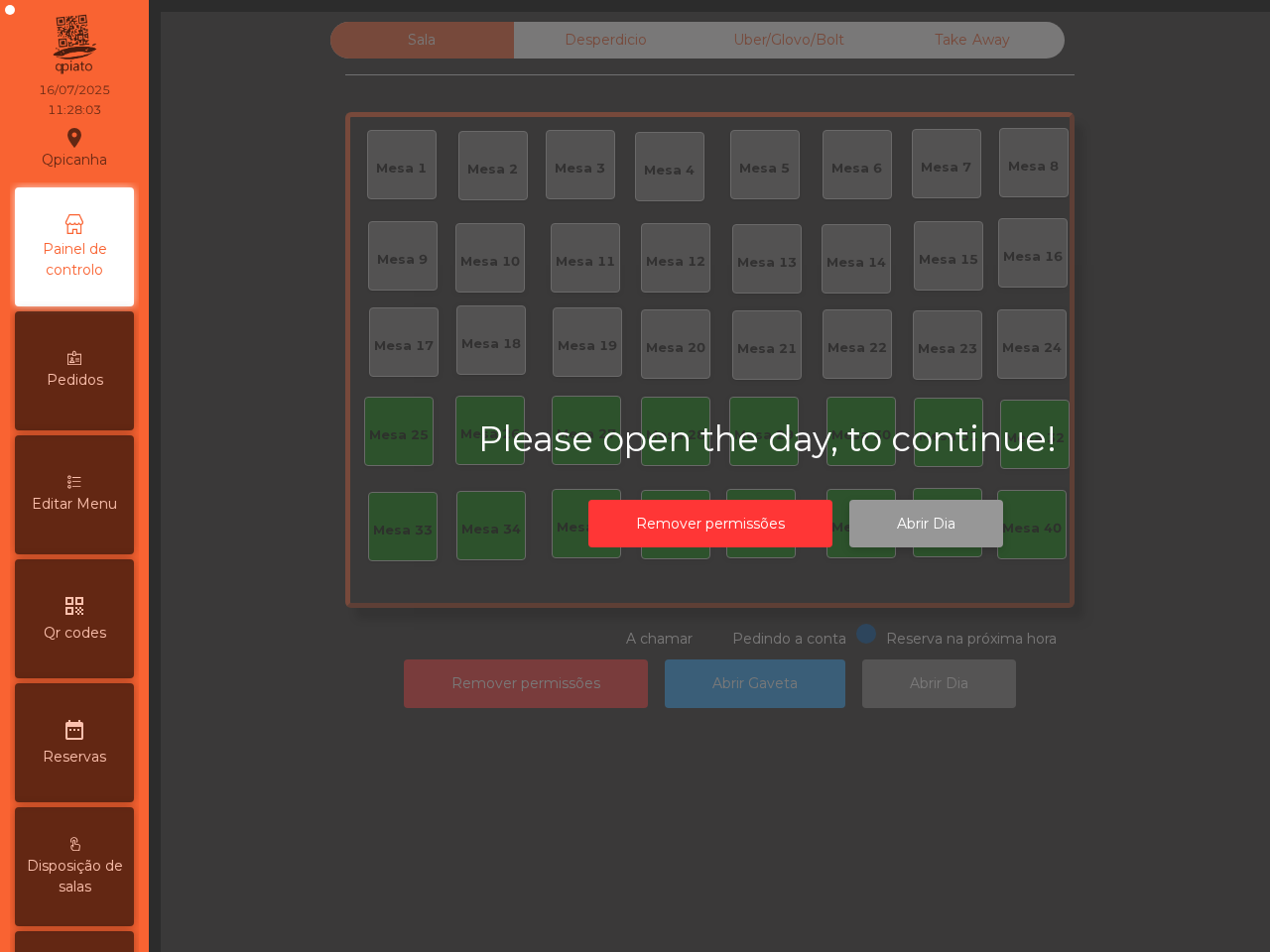click on "Abrir Dia" 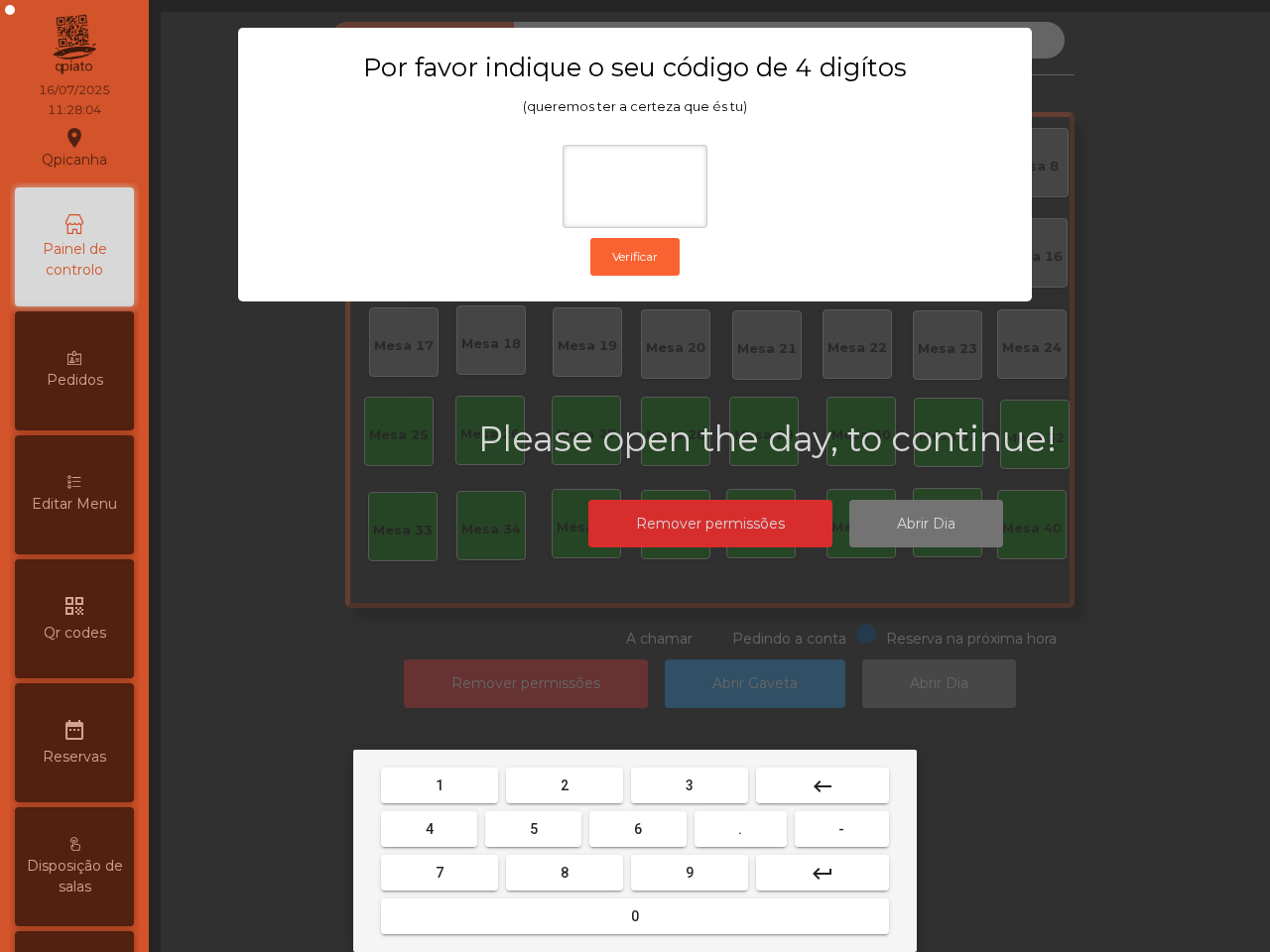 drag, startPoint x: 447, startPoint y: 781, endPoint x: 462, endPoint y: 784, distance: 15.297059 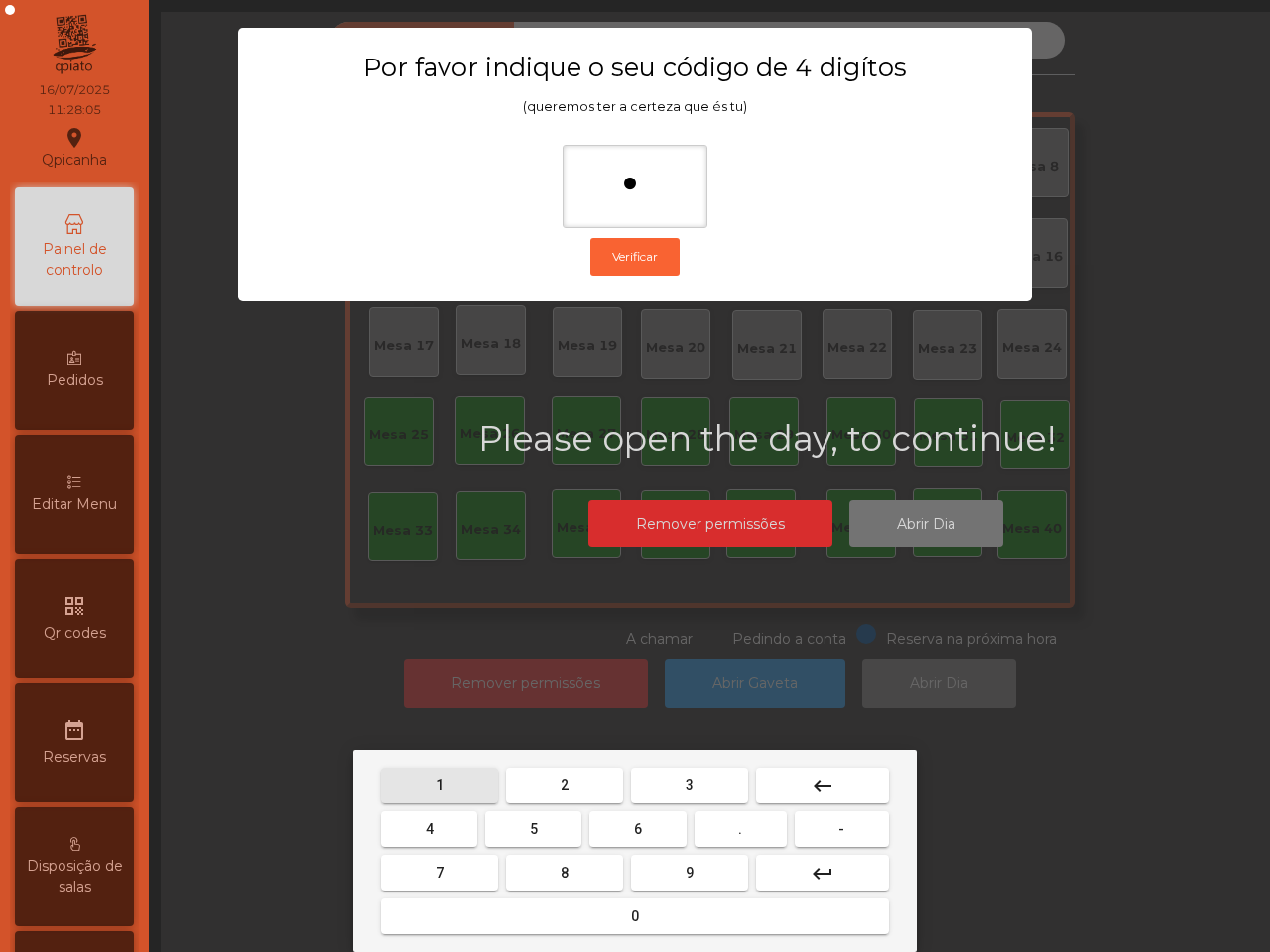 click on "9" at bounding box center (690, 873) 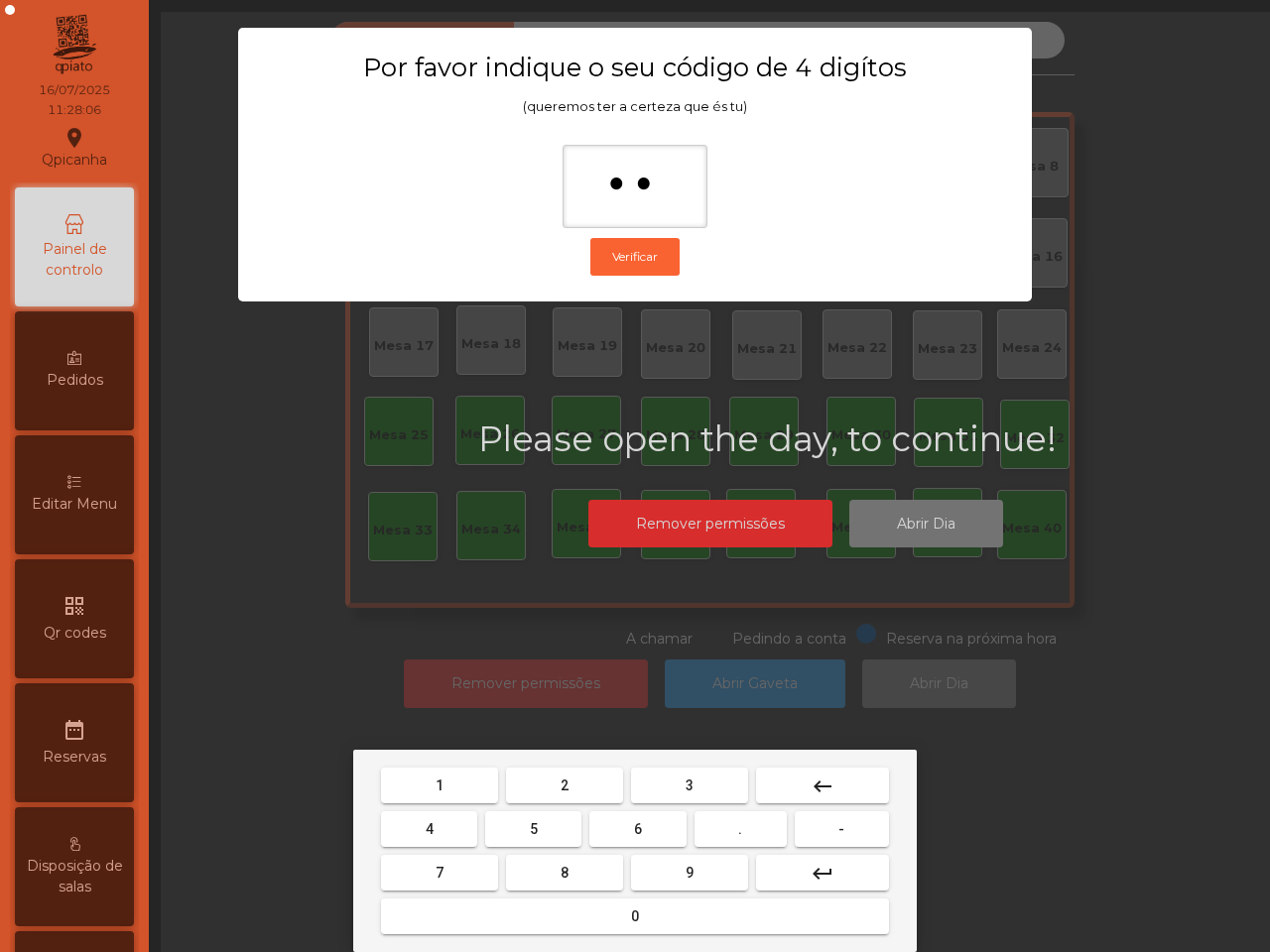 click on "4" at bounding box center (429, 829) 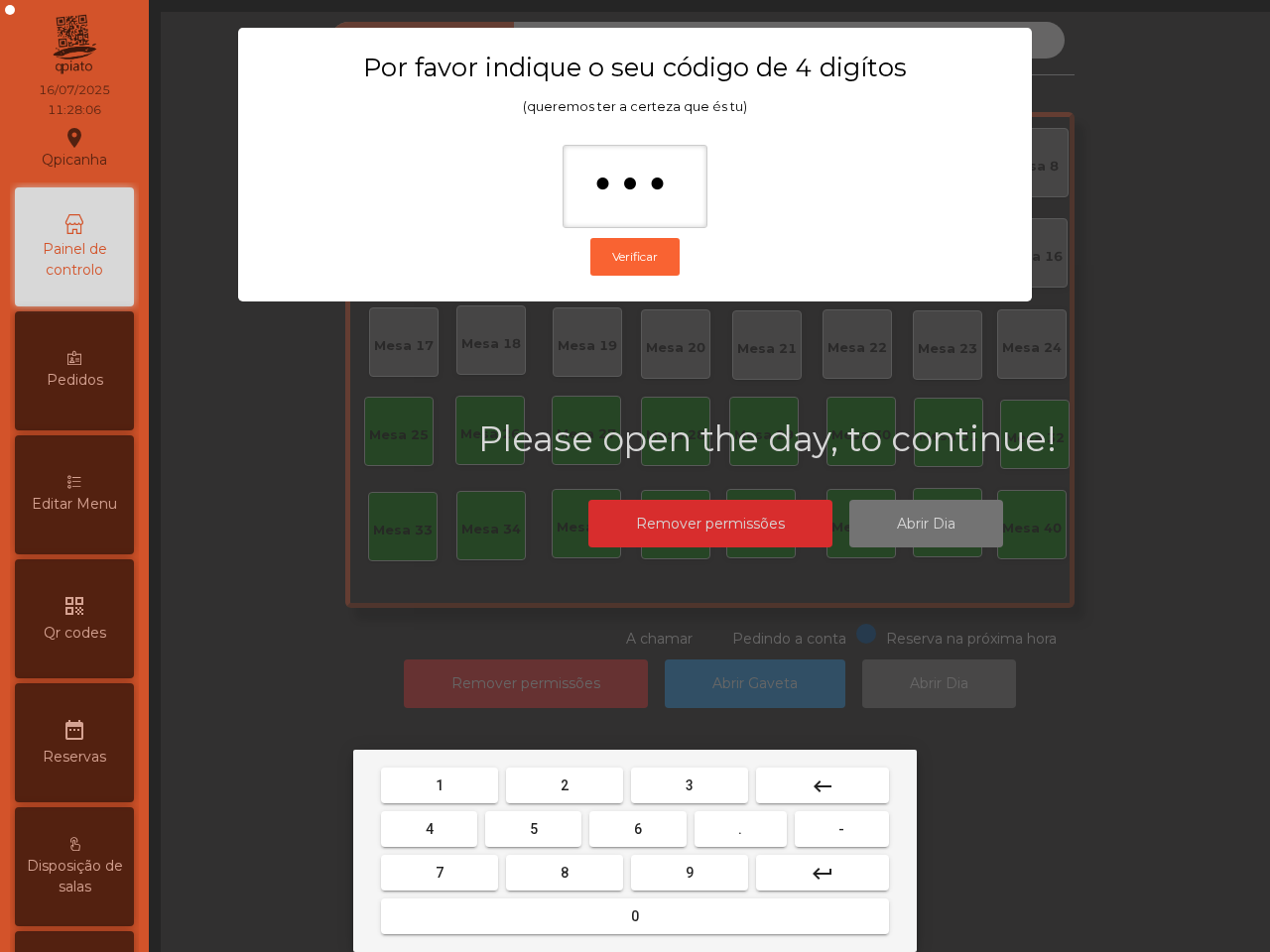 drag, startPoint x: 578, startPoint y: 918, endPoint x: 573, endPoint y: 869, distance: 49.25444 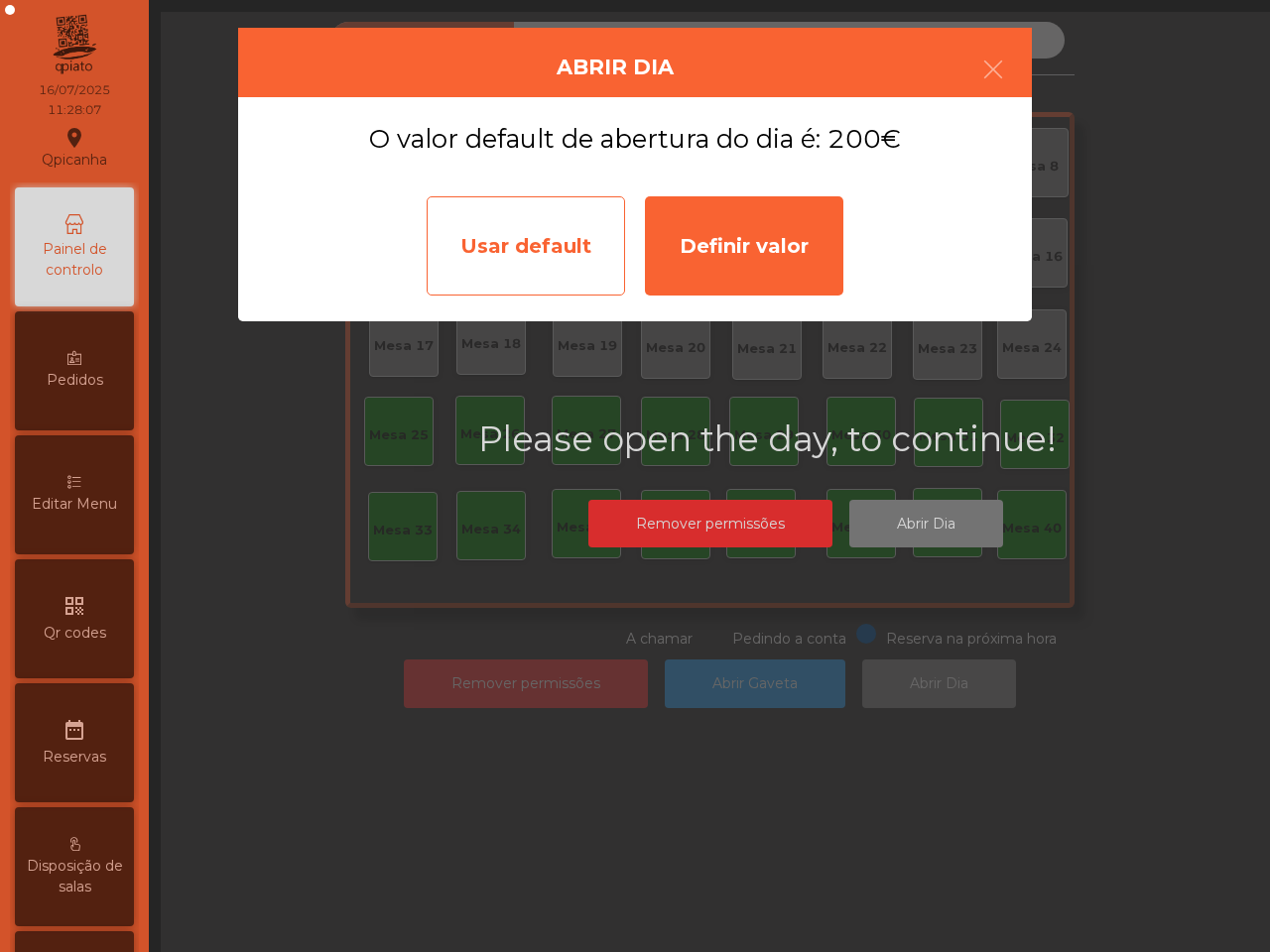 click on "Usar default" 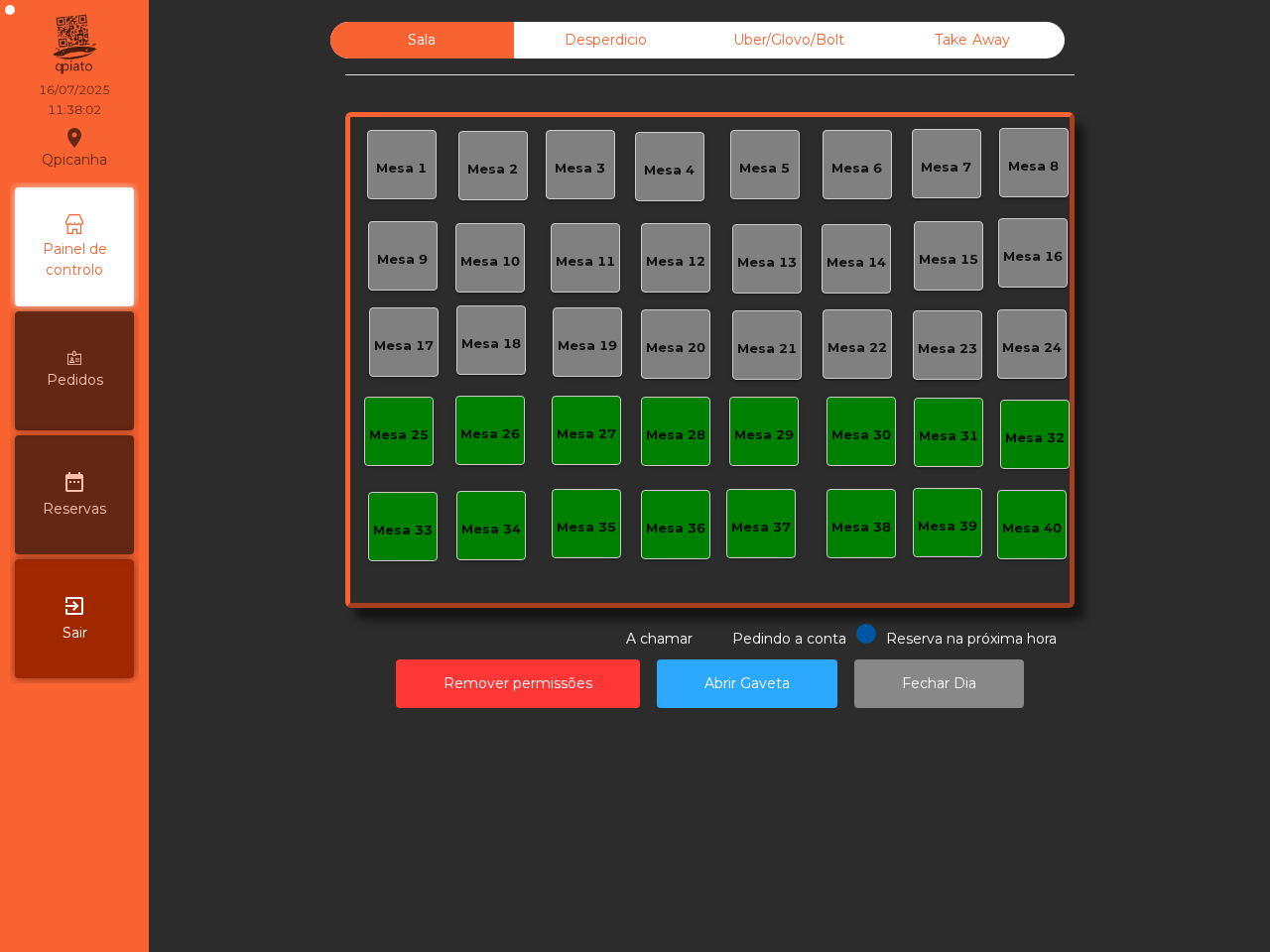 scroll, scrollTop: 0, scrollLeft: 0, axis: both 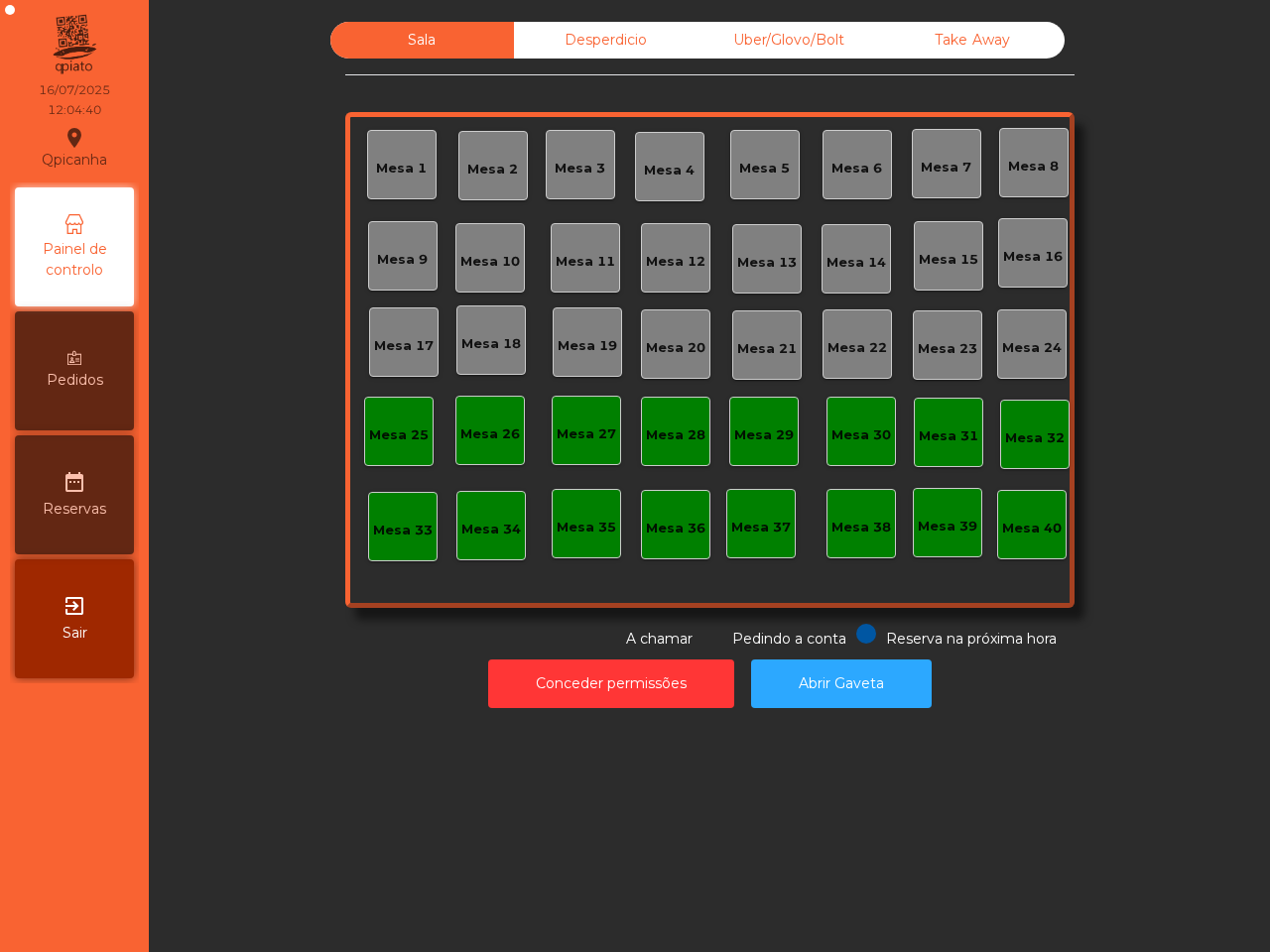click on "Sala   Desperdicio   Uber/Glovo/Bolt   Take Away   Mesa 1   Mesa 2   Mesa 3   Mesa 4   Mesa 5   Mesa 6   Mesa 7   Mesa 8   Mesa 9   Mesa 10   Mesa 11   Mesa 12   Mesa 13   Mesa 14   Mesa 15   Mesa 16   Mesa 17   Mesa 18   Mesa 19   Mesa 20   Mesa 21   Mesa 22   Mesa 23   Mesa 24   Mesa 25   Mesa 26   Mesa 27   Mesa 28   Mesa 29   Mesa 30   Mesa 31   Mesa 32   Mesa 33   Mesa 34   Mesa 35   Mesa 36   Mesa 37   Mesa 38   Mesa 39   Mesa 40  Reserva na próxima hora Pedindo a conta A chamar" 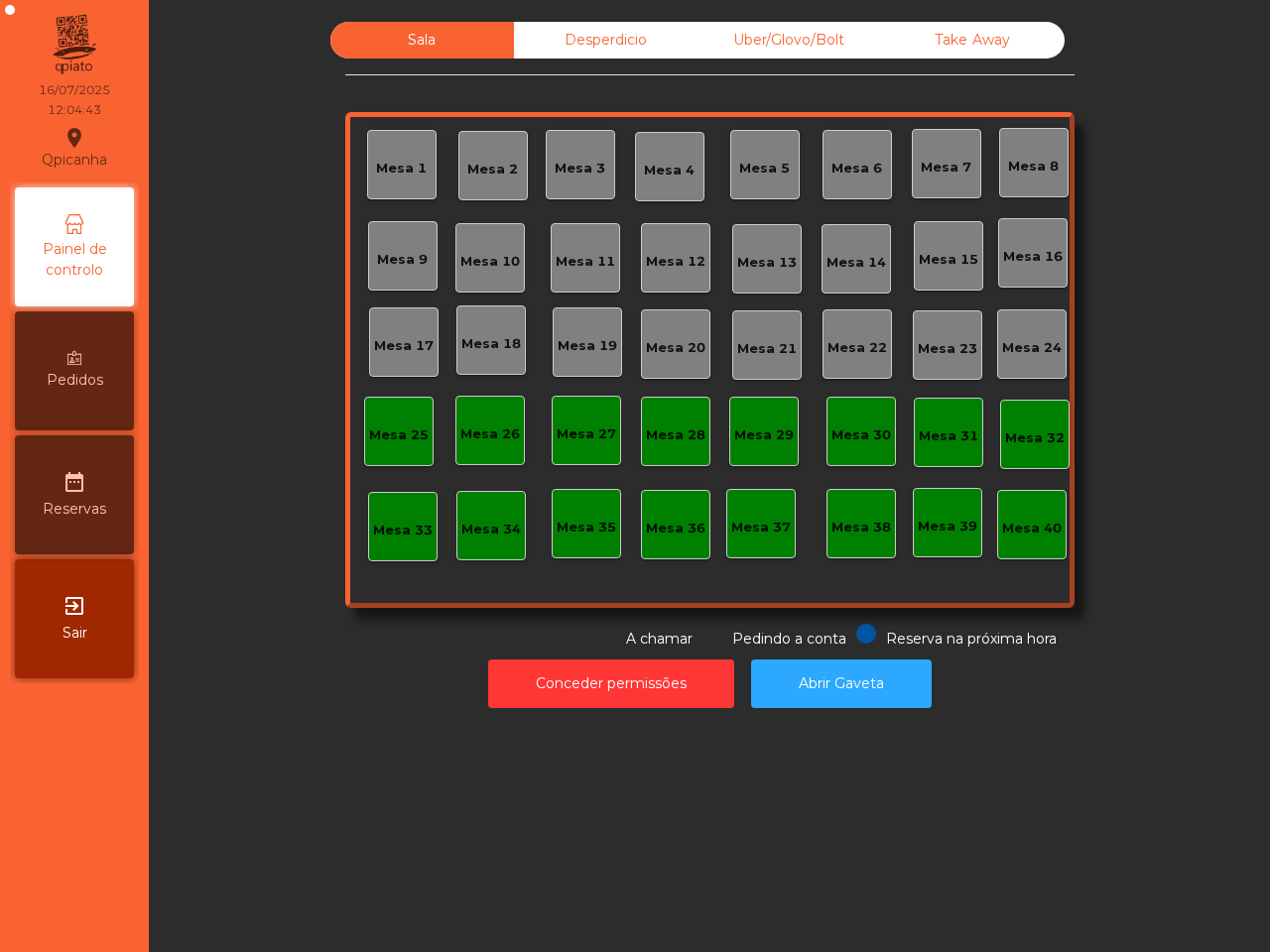 click on "Uber/Glovo/Bolt" 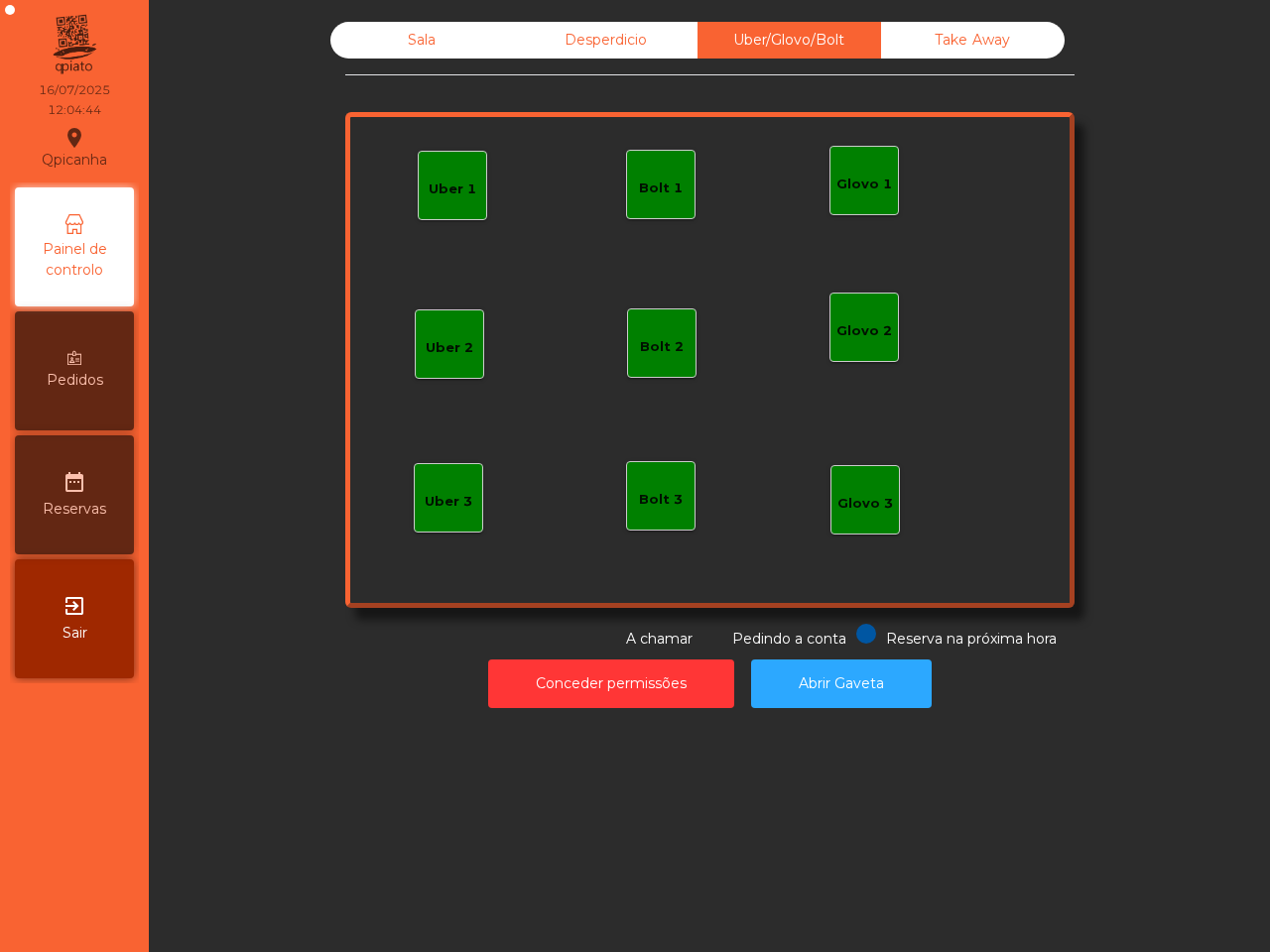 click on "Glovo 1" 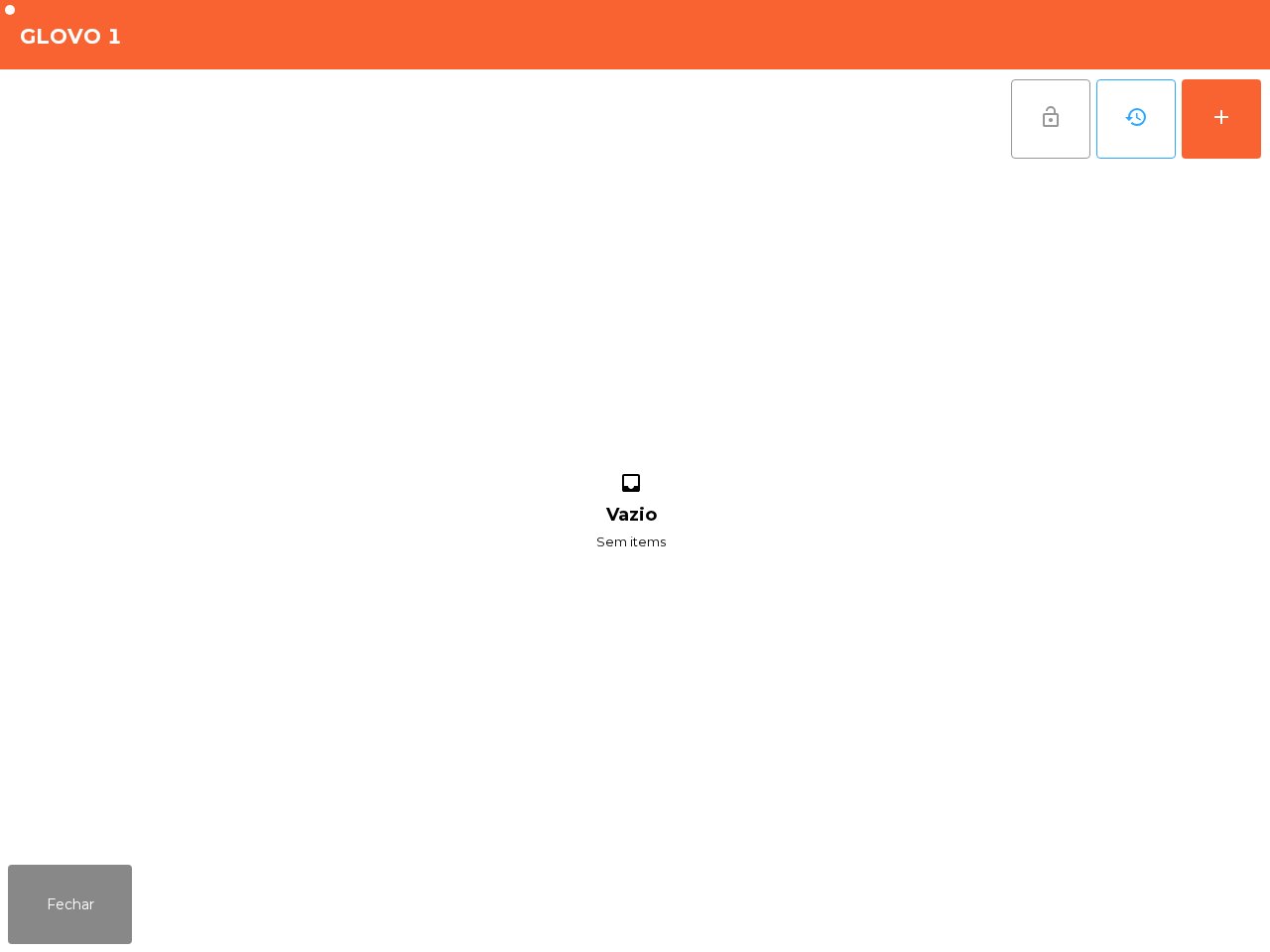 click on "lock_open" 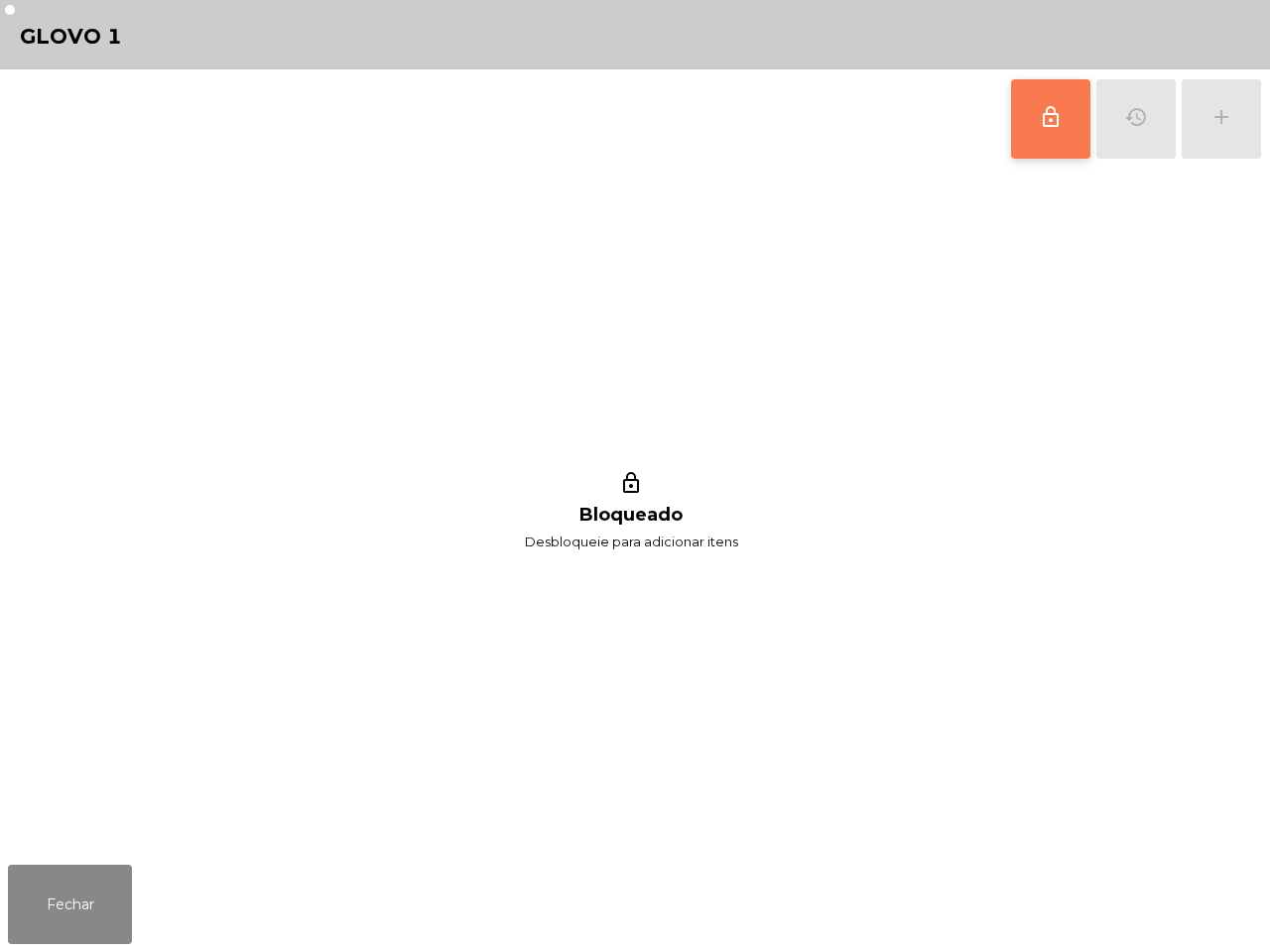click on "lock_outline" 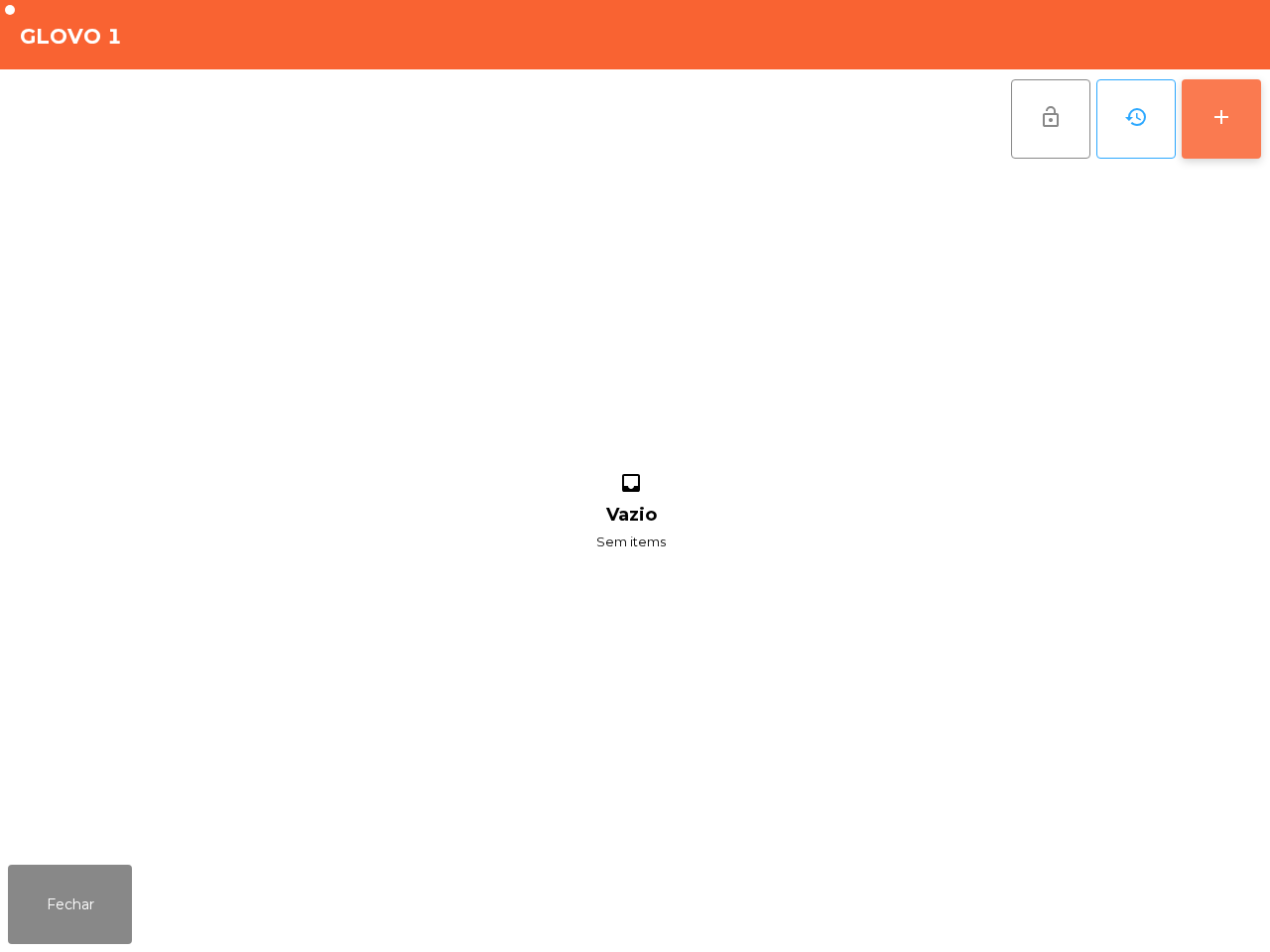 click on "add" 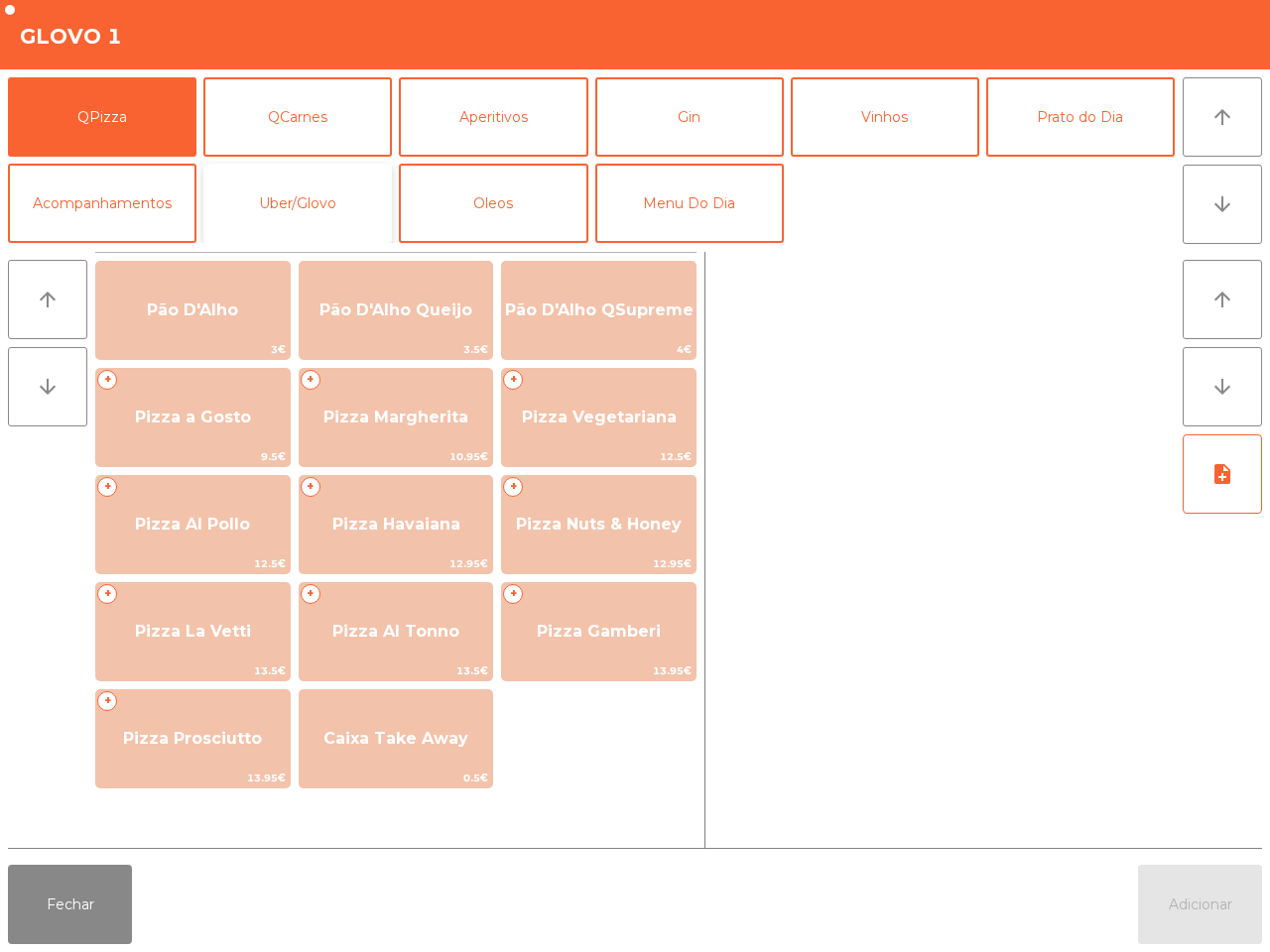drag, startPoint x: 363, startPoint y: 184, endPoint x: 370, endPoint y: 199, distance: 16.552945 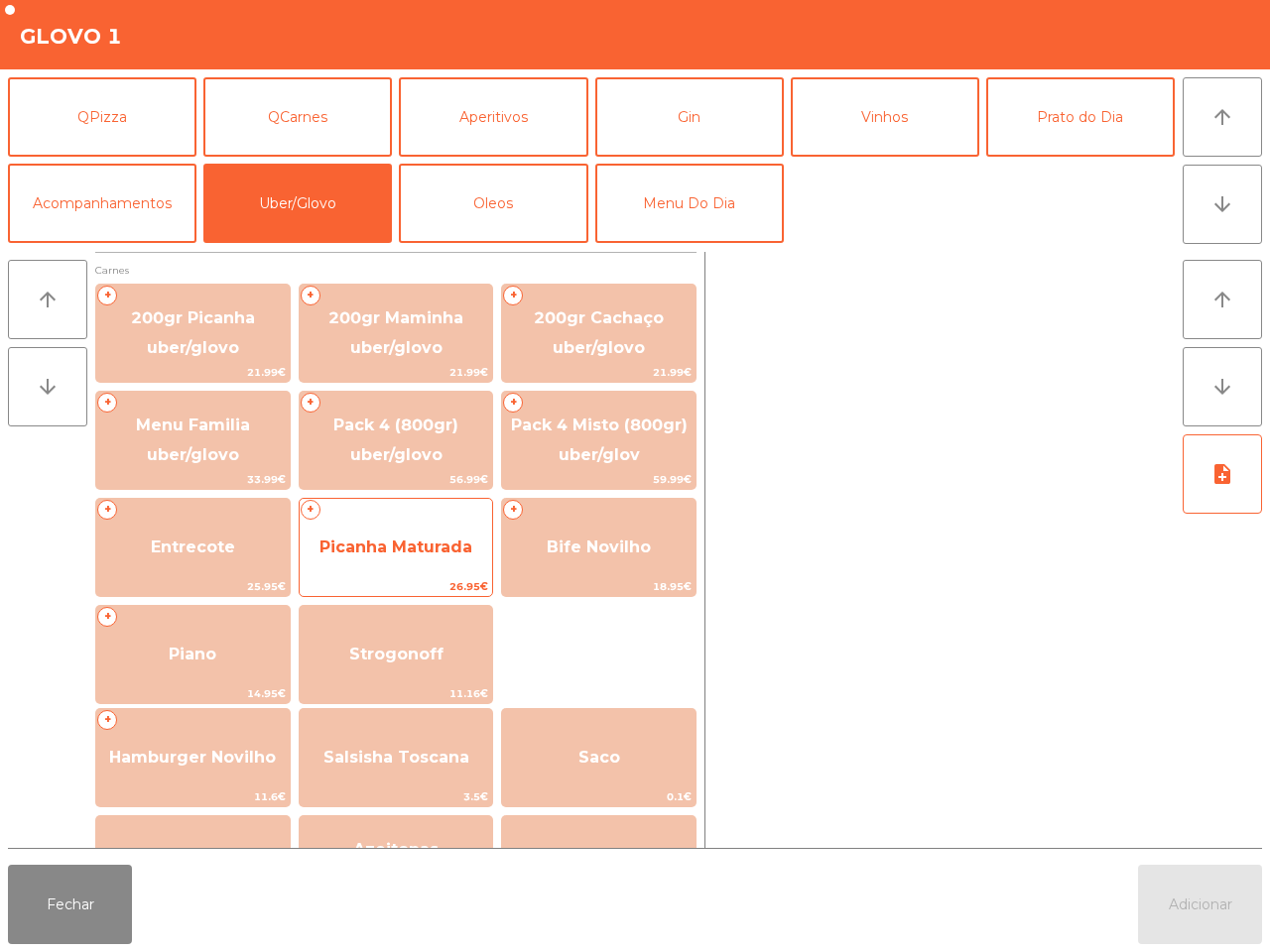 click on "26.95€" 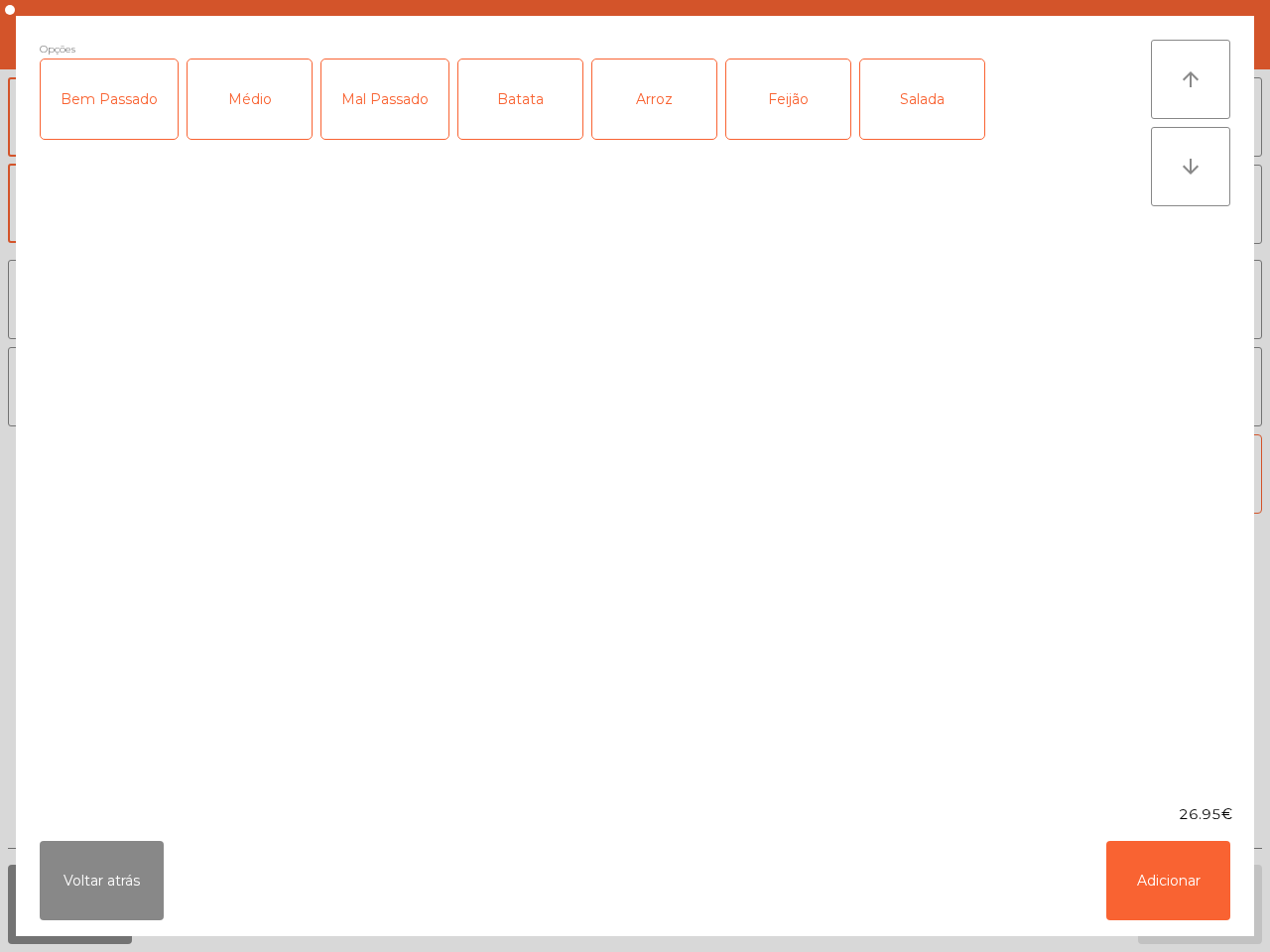 click on "Bem Passado" 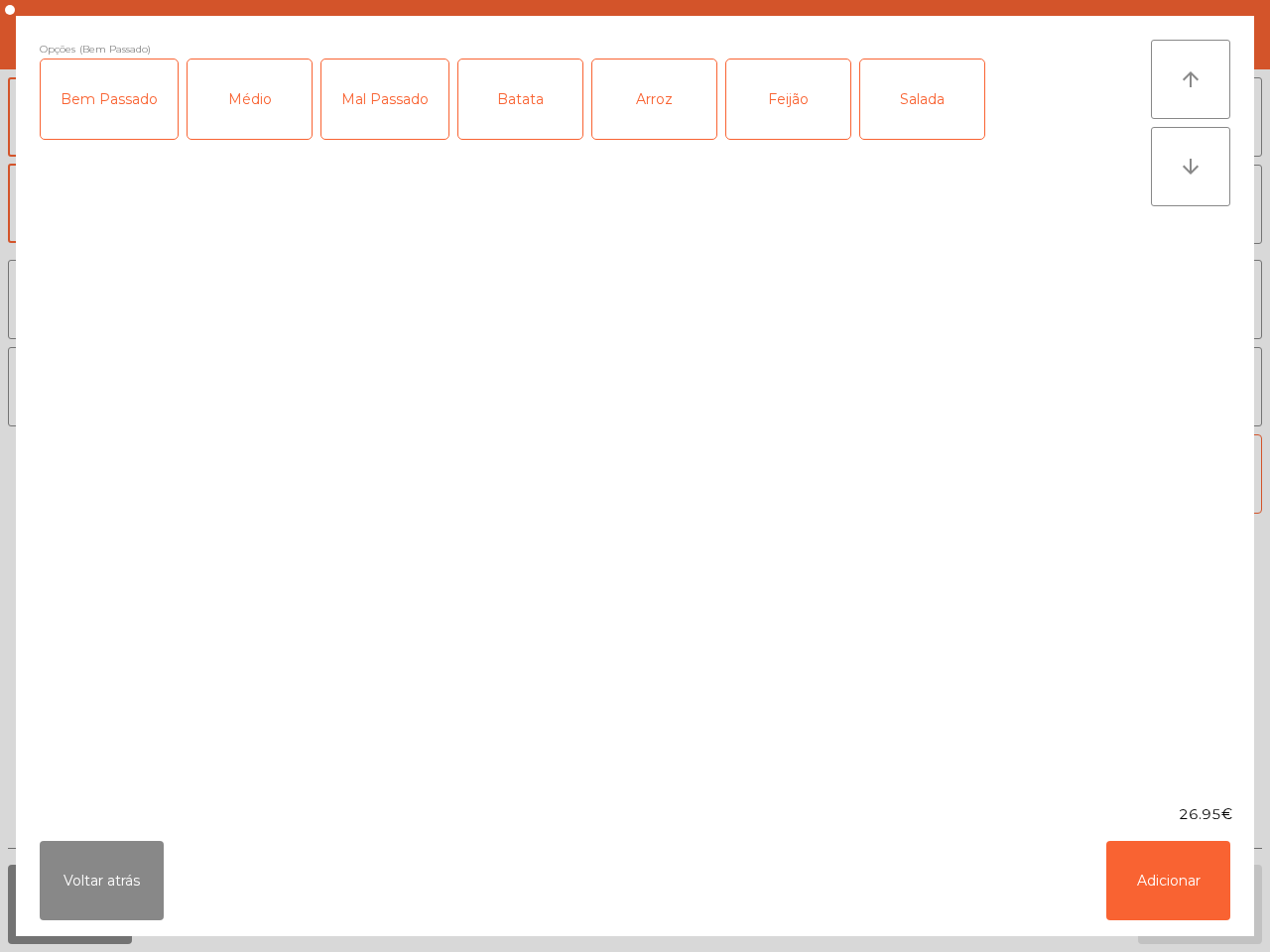 drag, startPoint x: 653, startPoint y: 112, endPoint x: 731, endPoint y: 115, distance: 78.05767 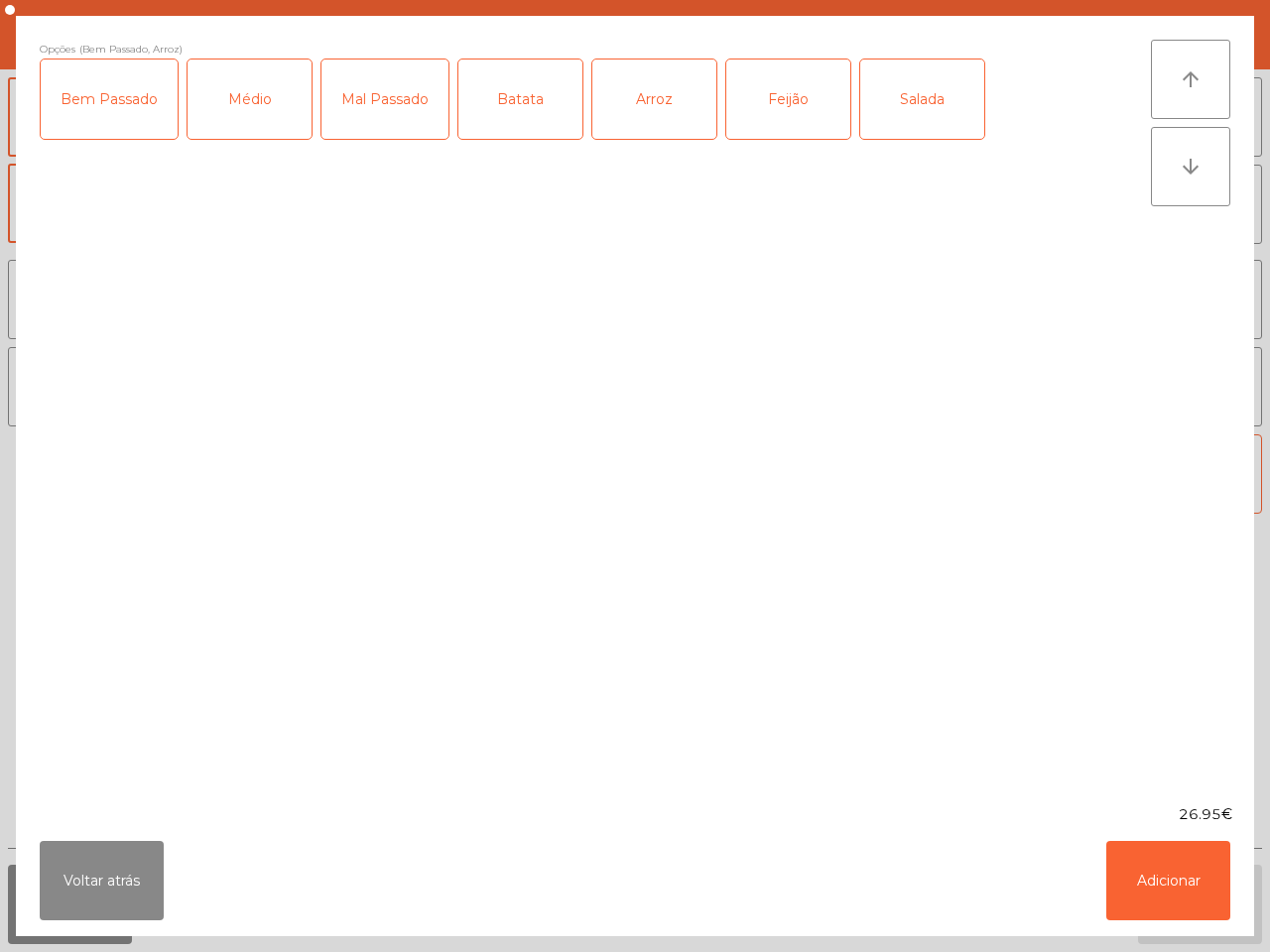 click on "Feijão" 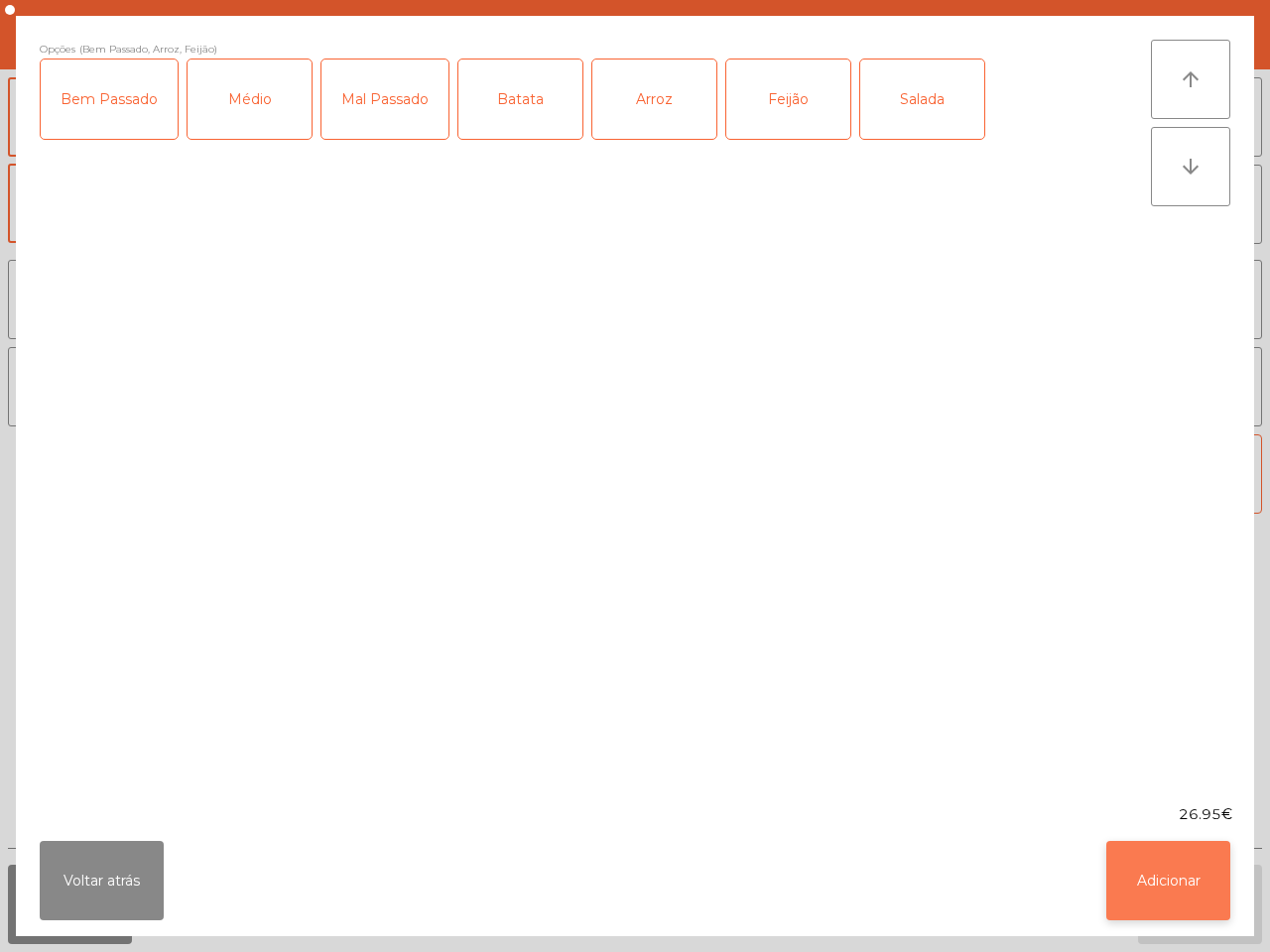 click on "Adicionar" 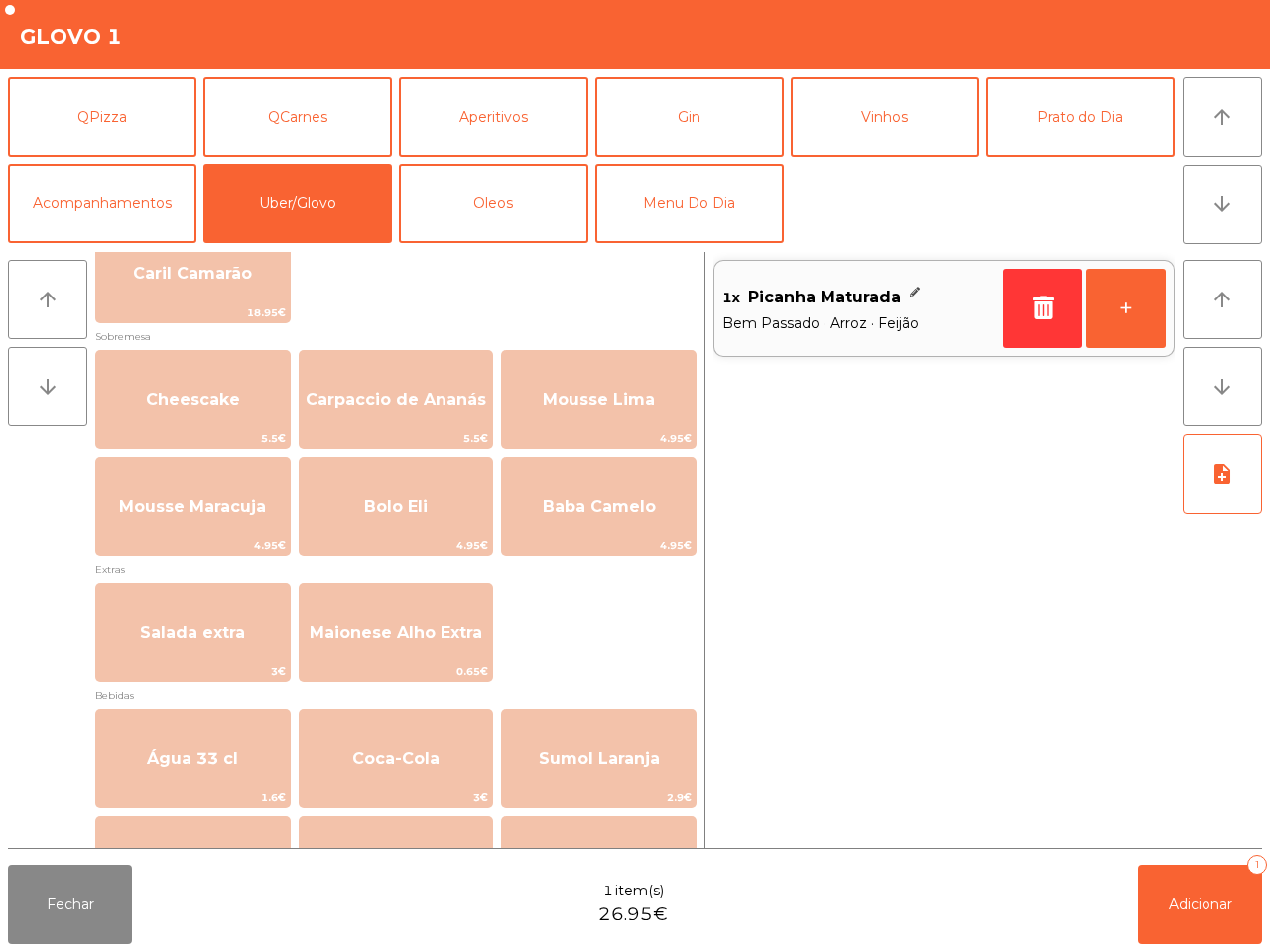 scroll, scrollTop: 1007, scrollLeft: 0, axis: vertical 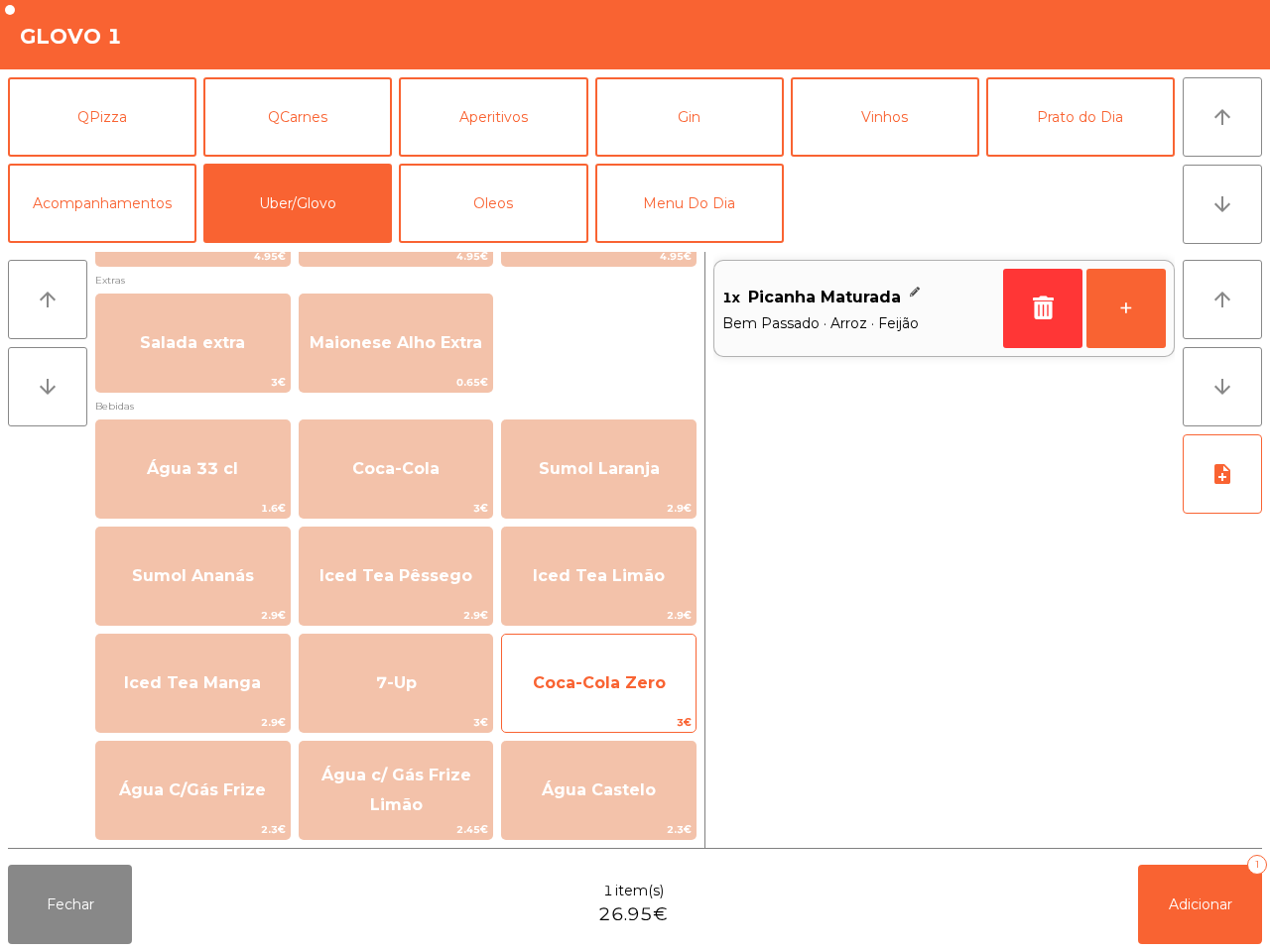click on "Coca-Cola Zero" 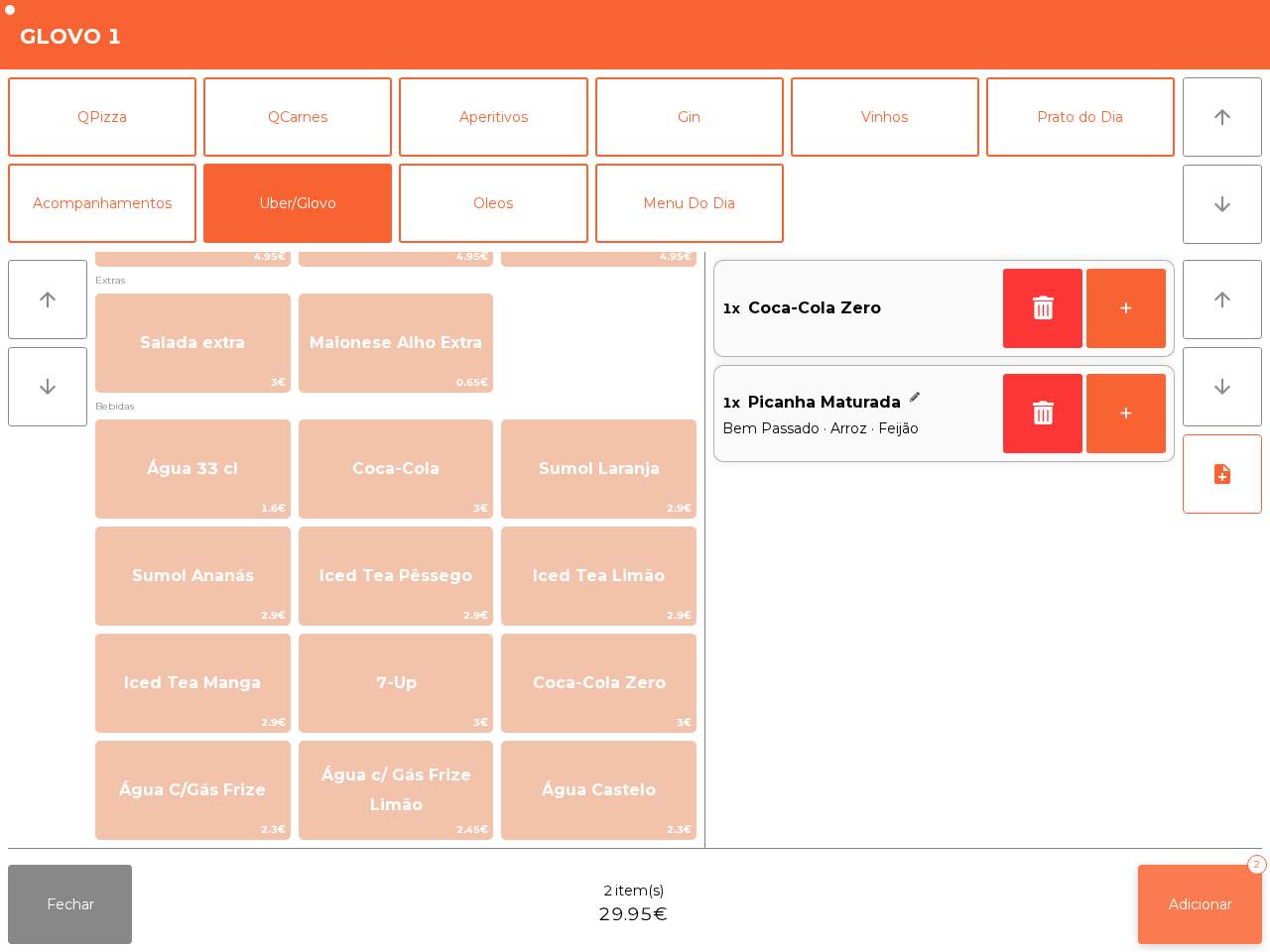 click on "Adicionar   2" 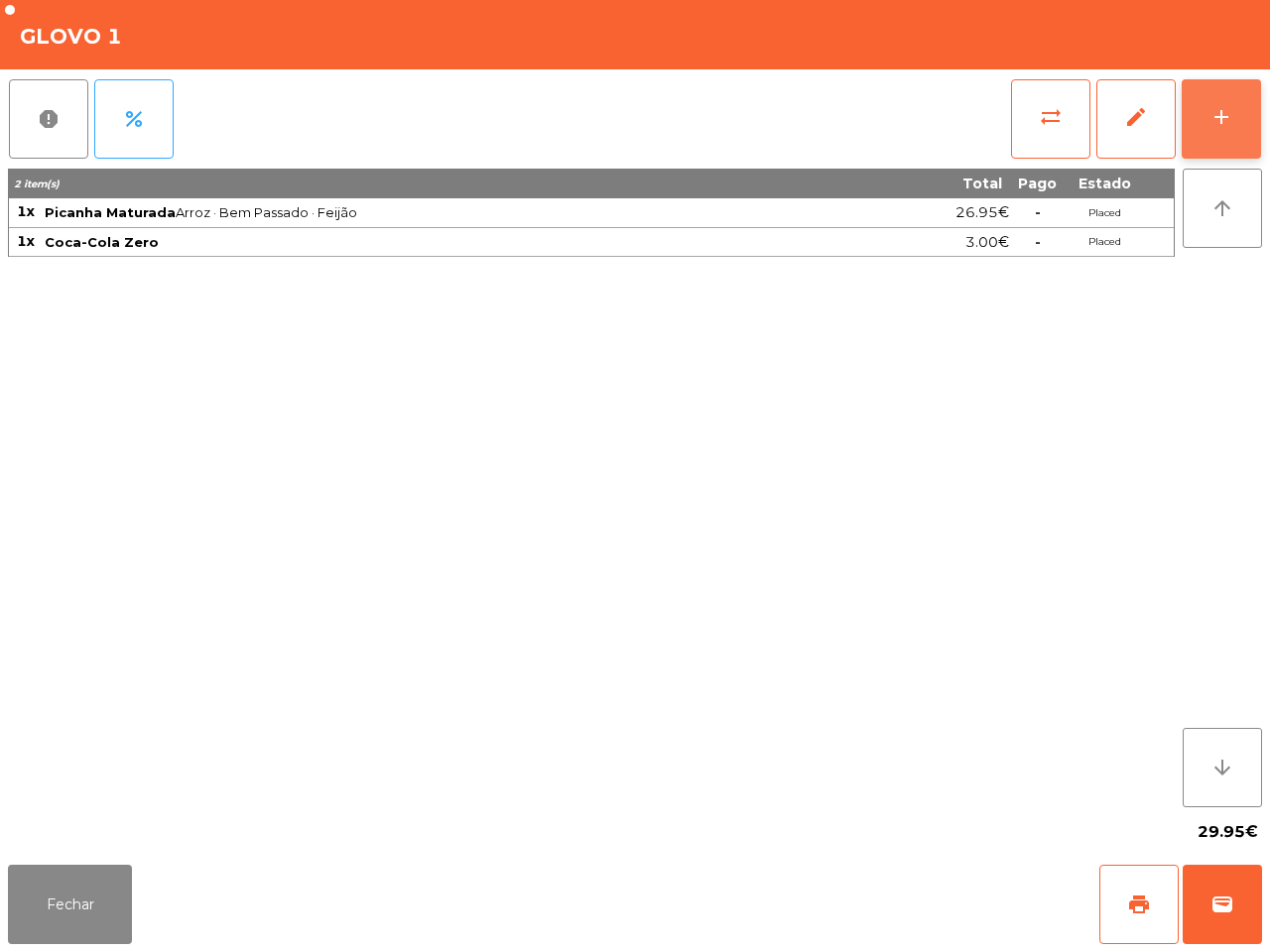 click on "add" 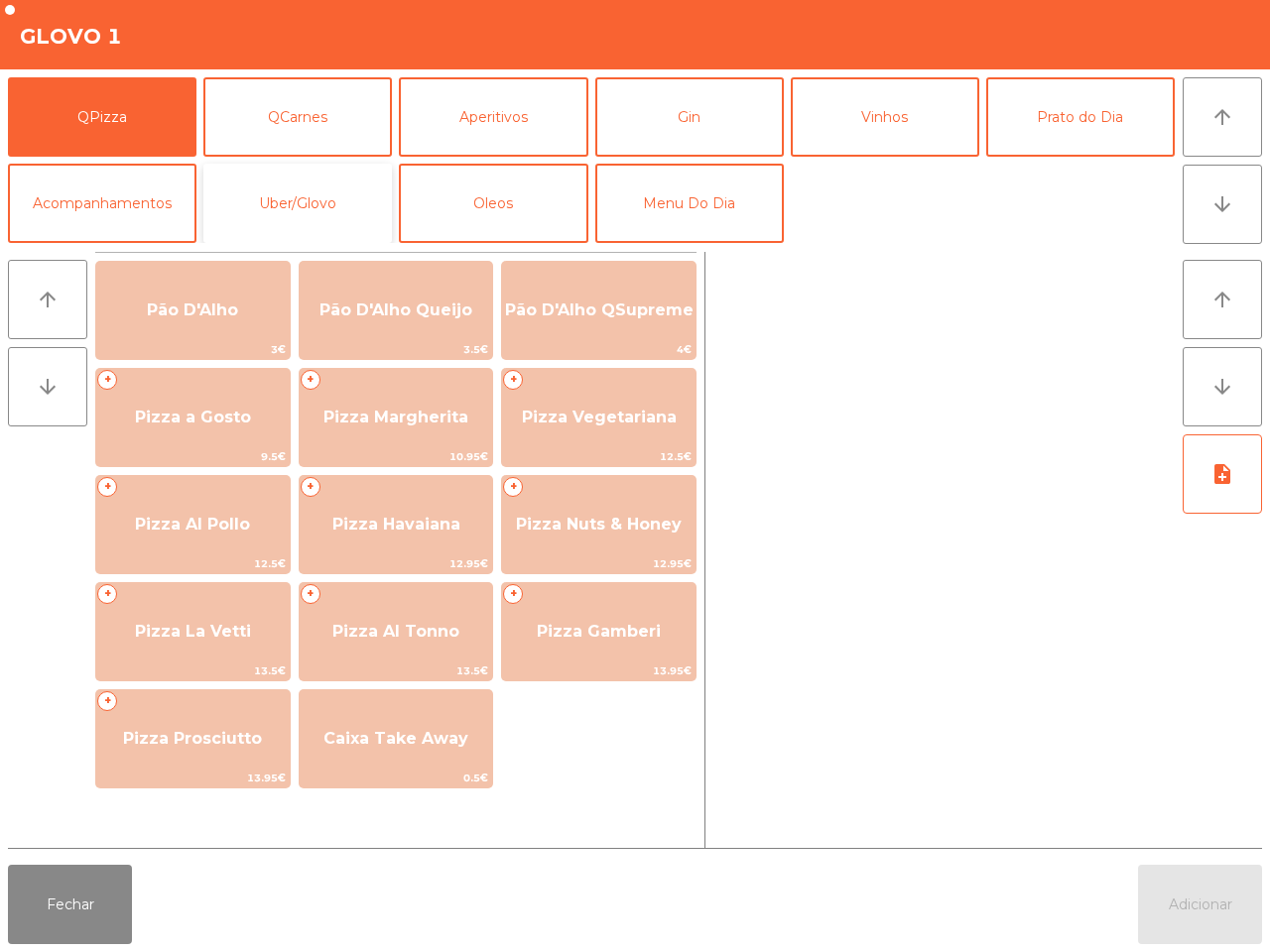 click on "Uber/Glovo" 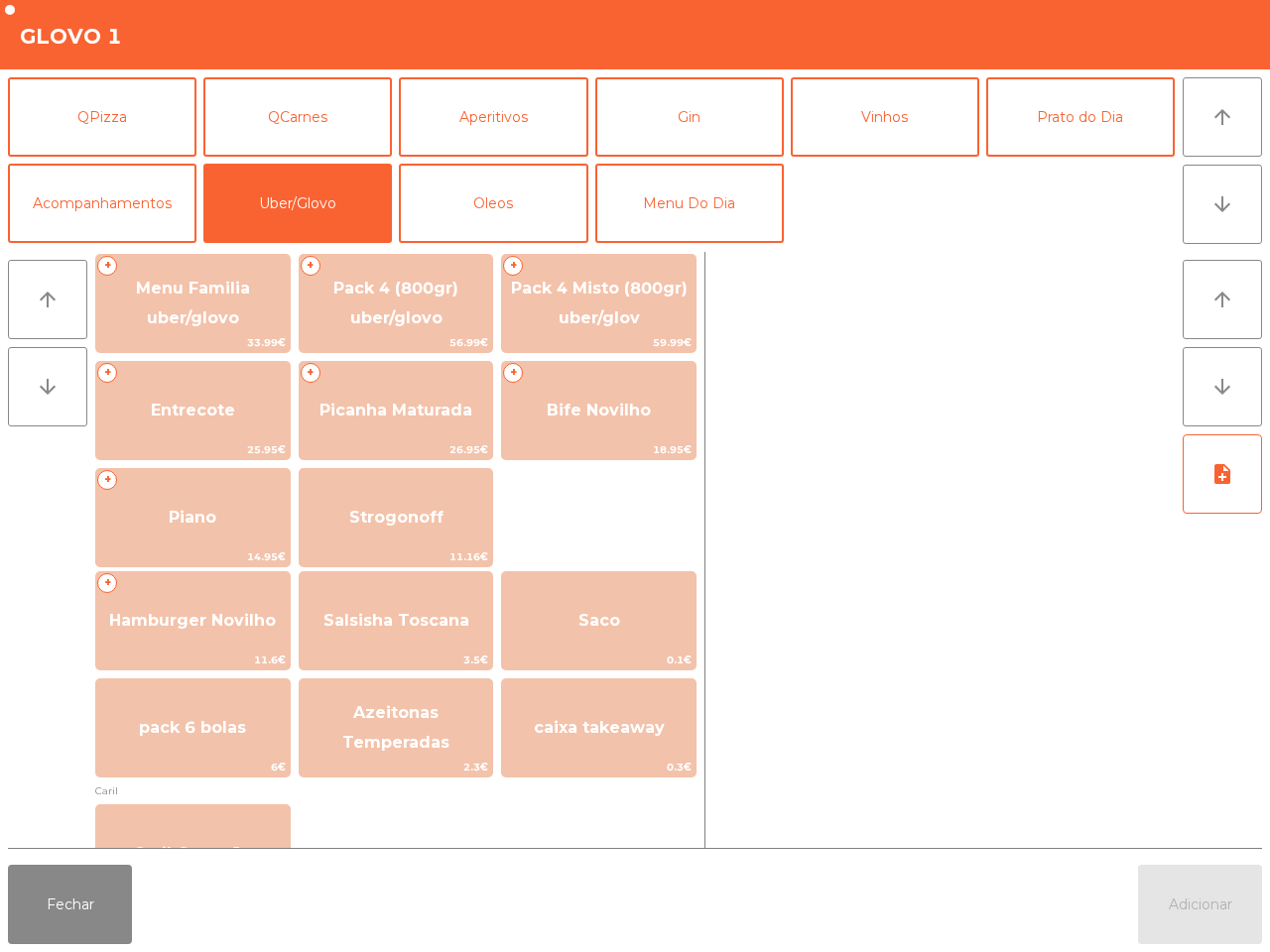 scroll, scrollTop: 372, scrollLeft: 0, axis: vertical 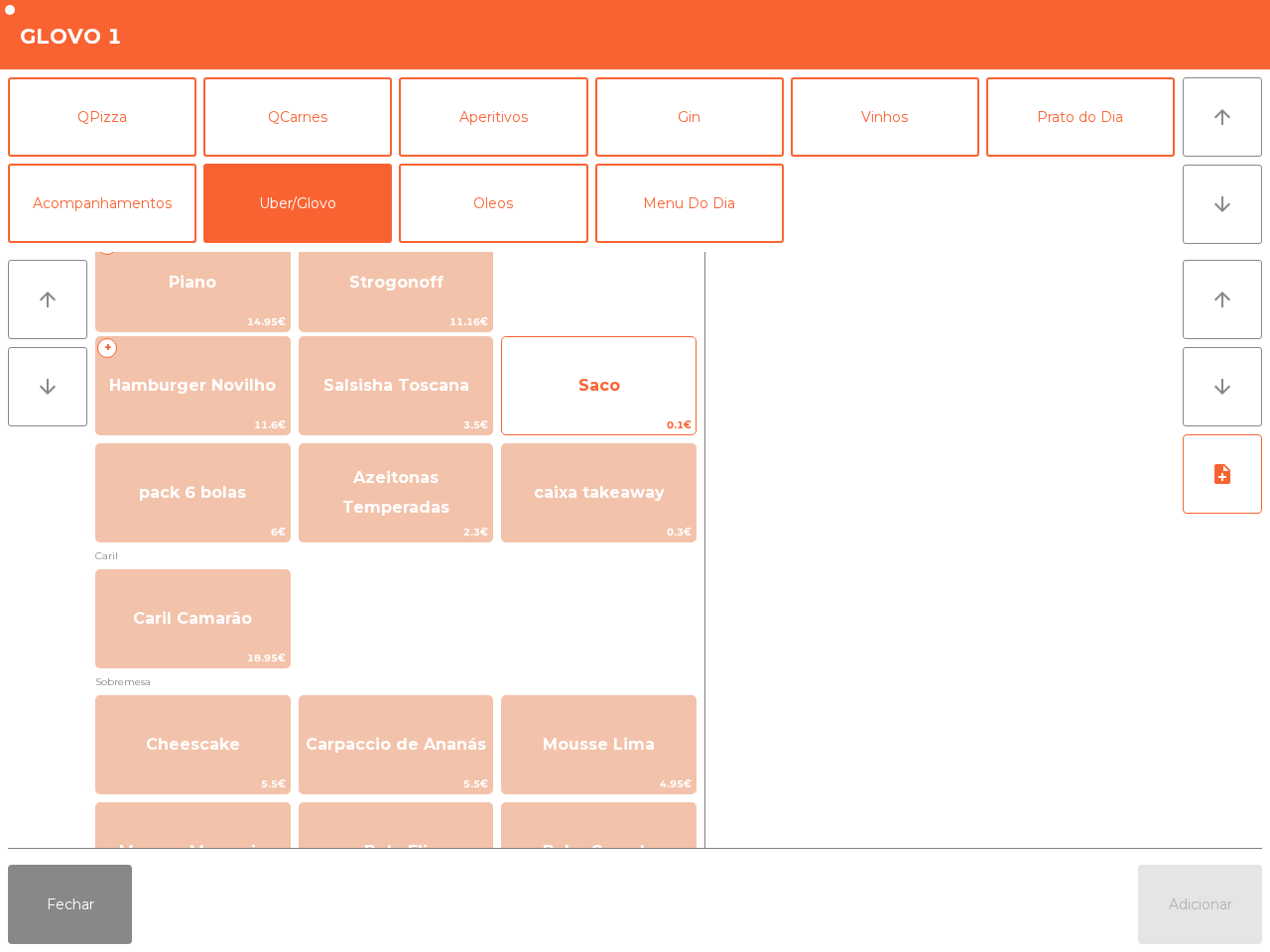 click on "Saco" 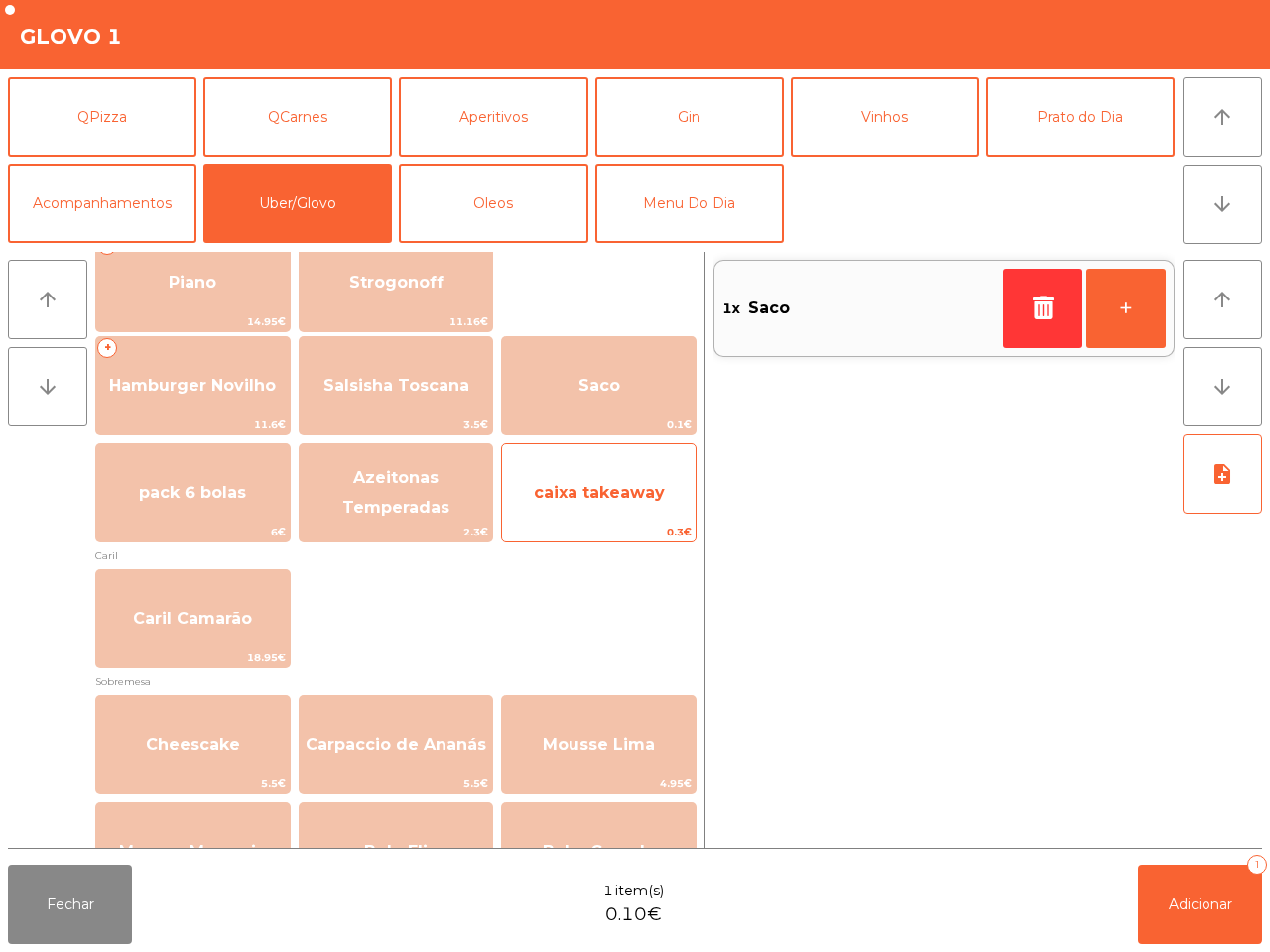 click on "caixa takeaway" 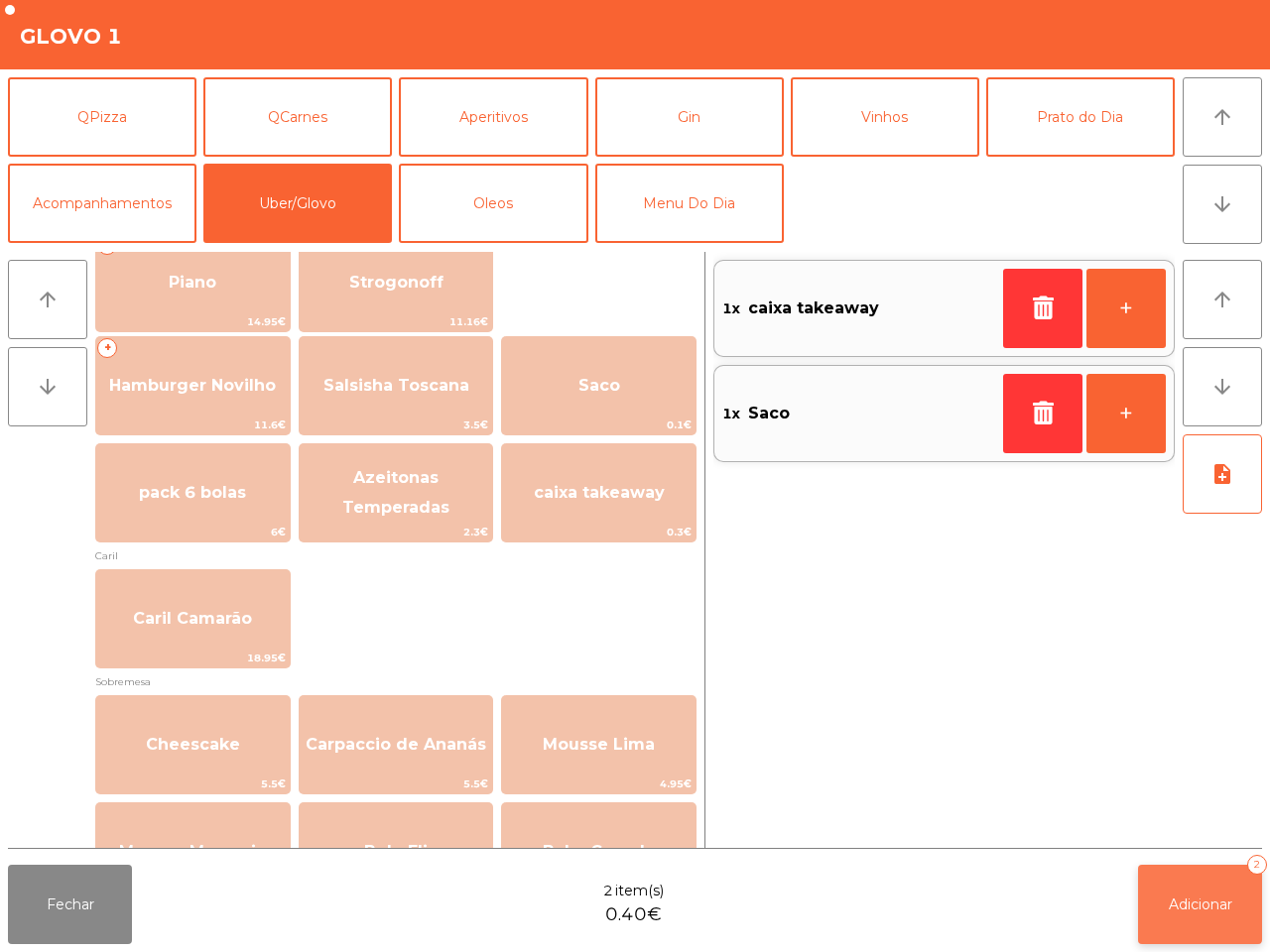 click on "Adicionar" 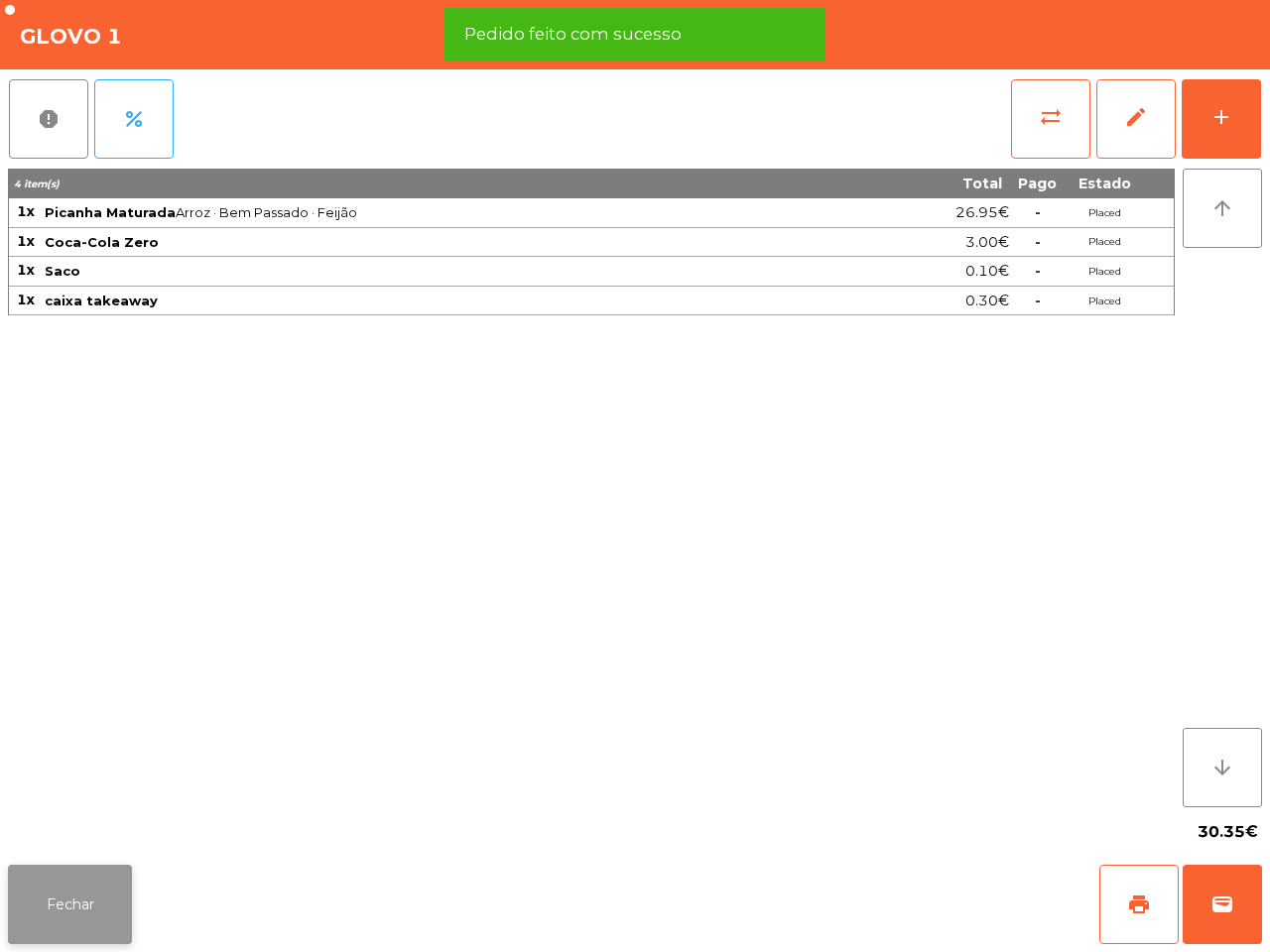 click on "Fechar" 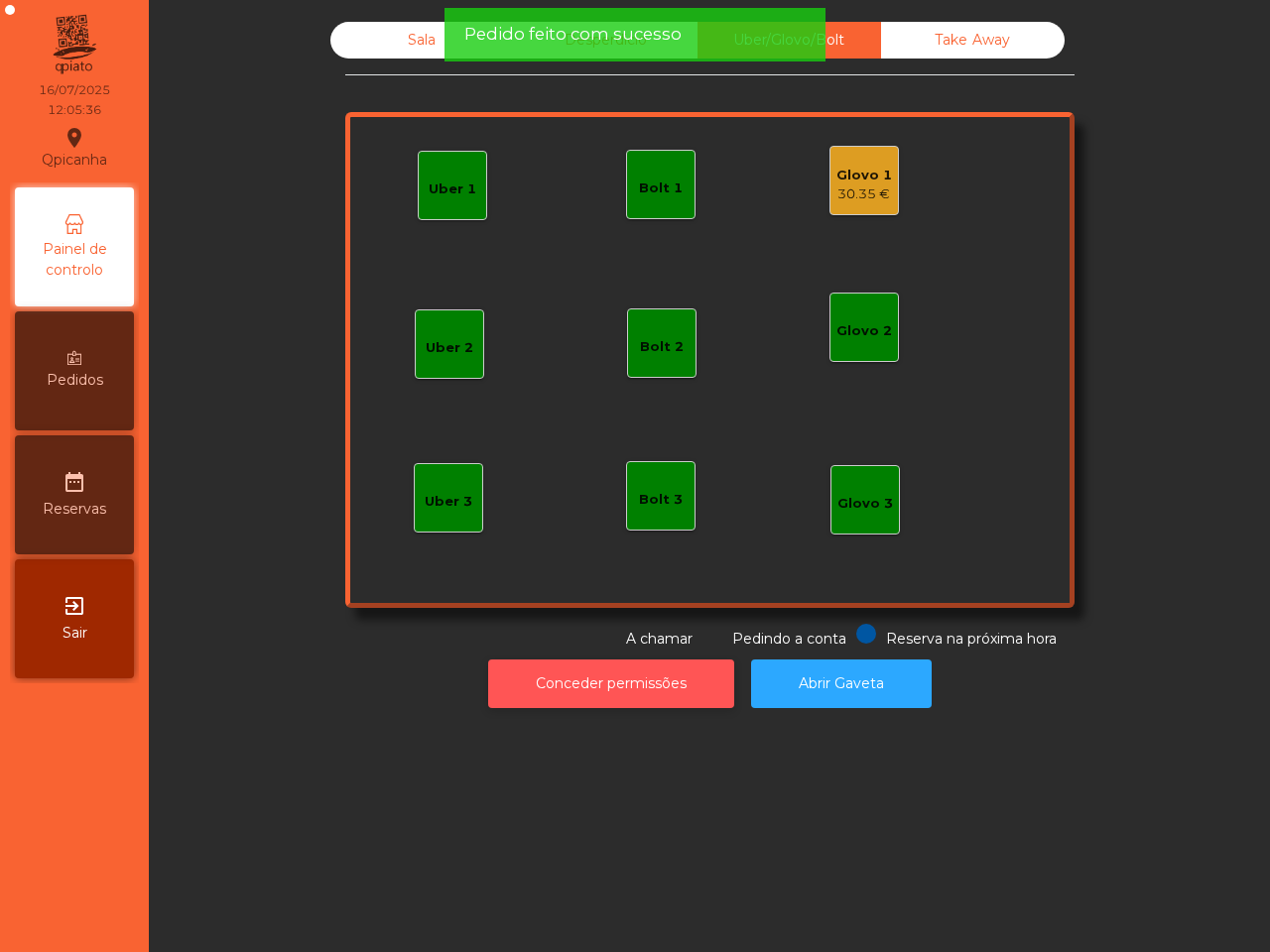 click on "Conceder permissões" 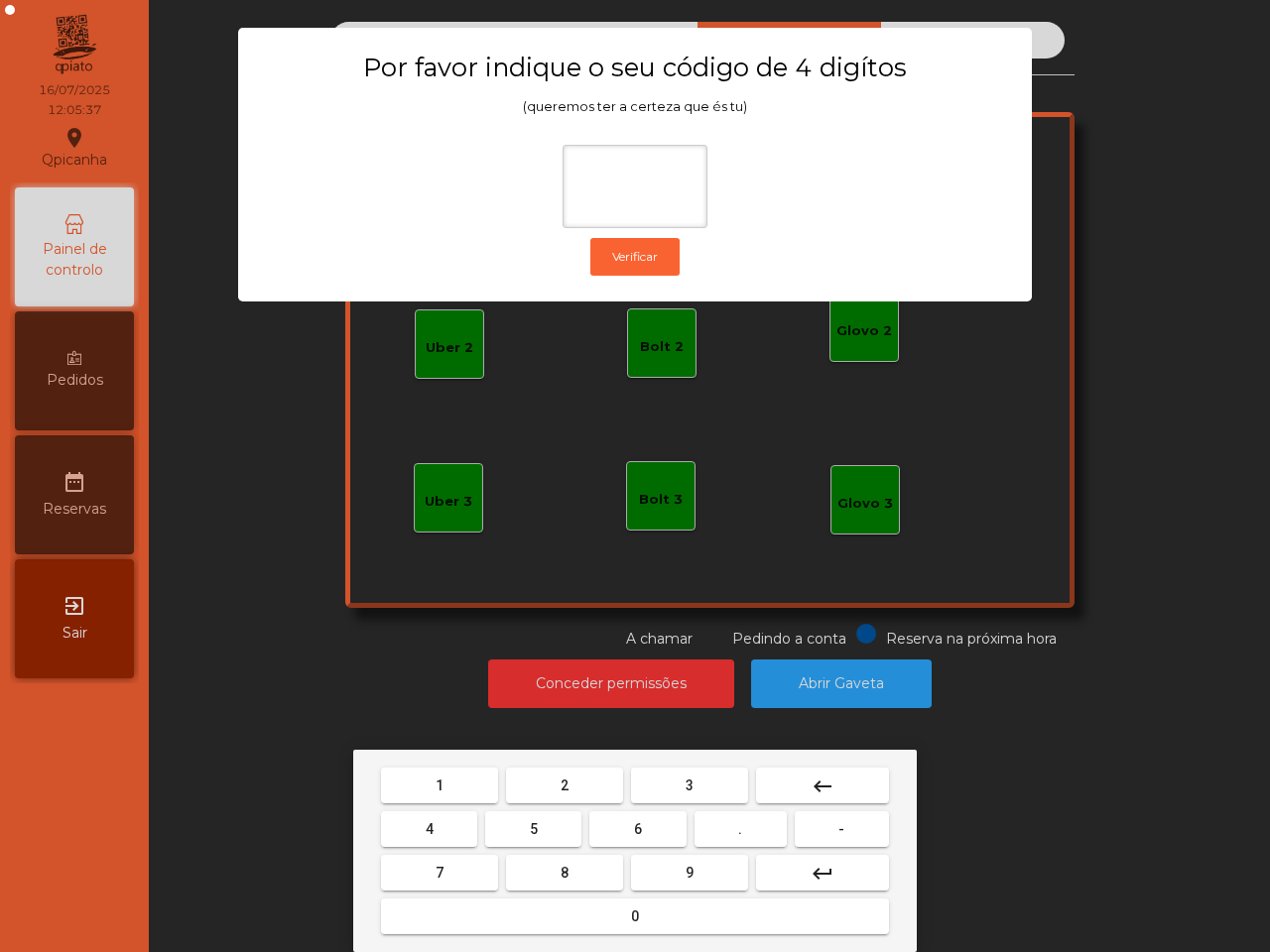 click on "6" at bounding box center (638, 829) 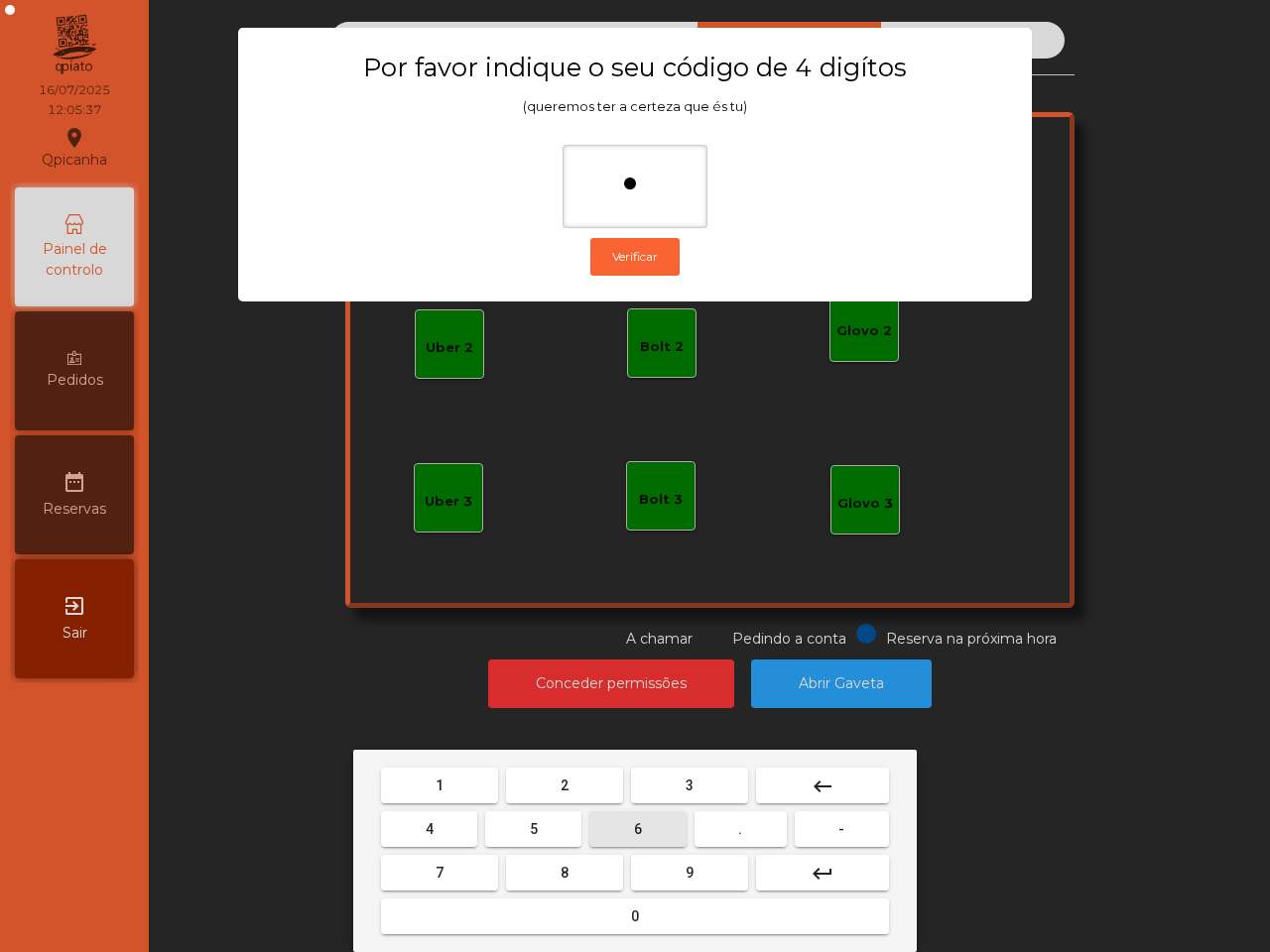 click on "5" at bounding box center (533, 829) 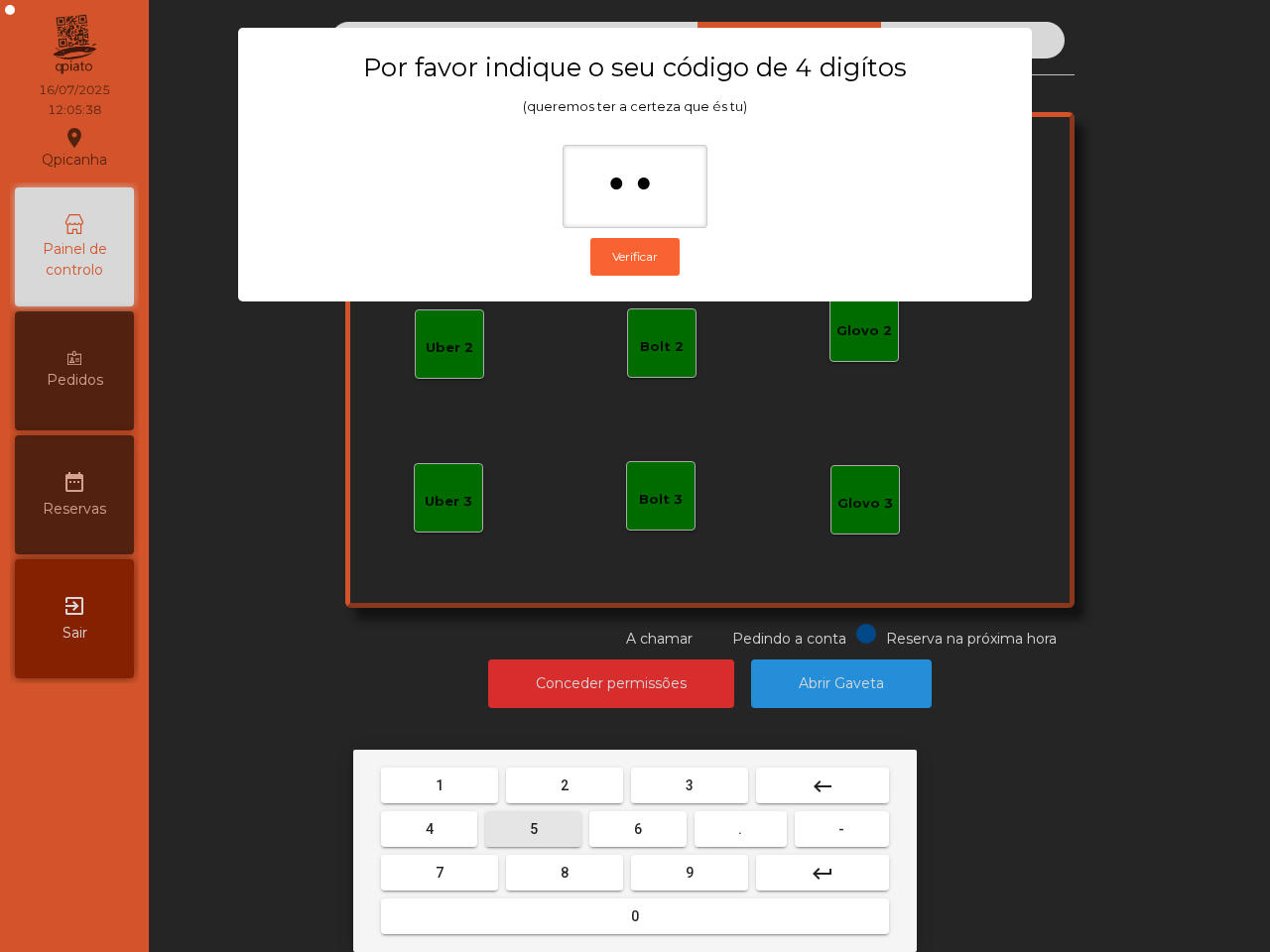 click on "1" at bounding box center (440, 785) 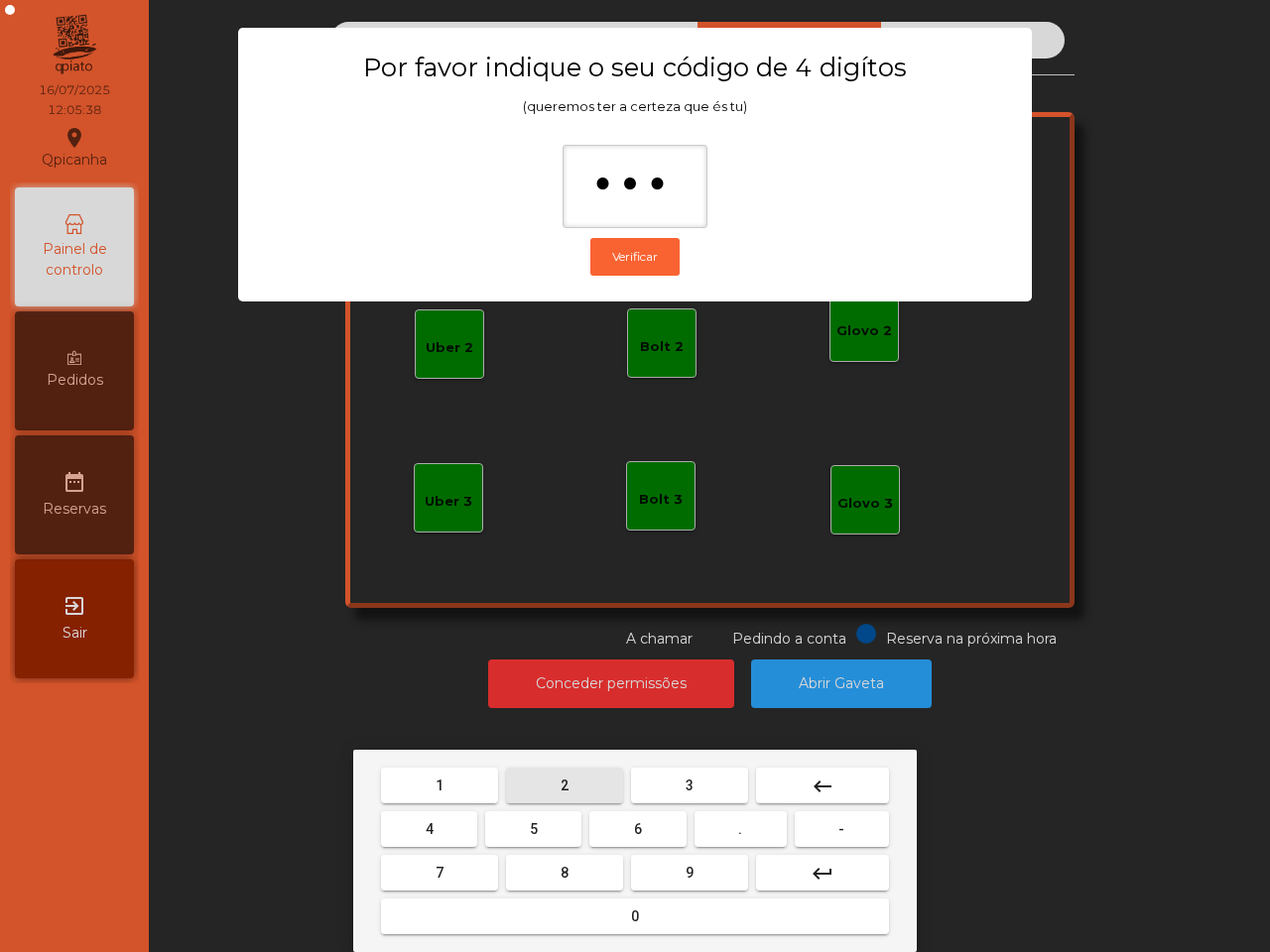 click on "2" at bounding box center (565, 785) 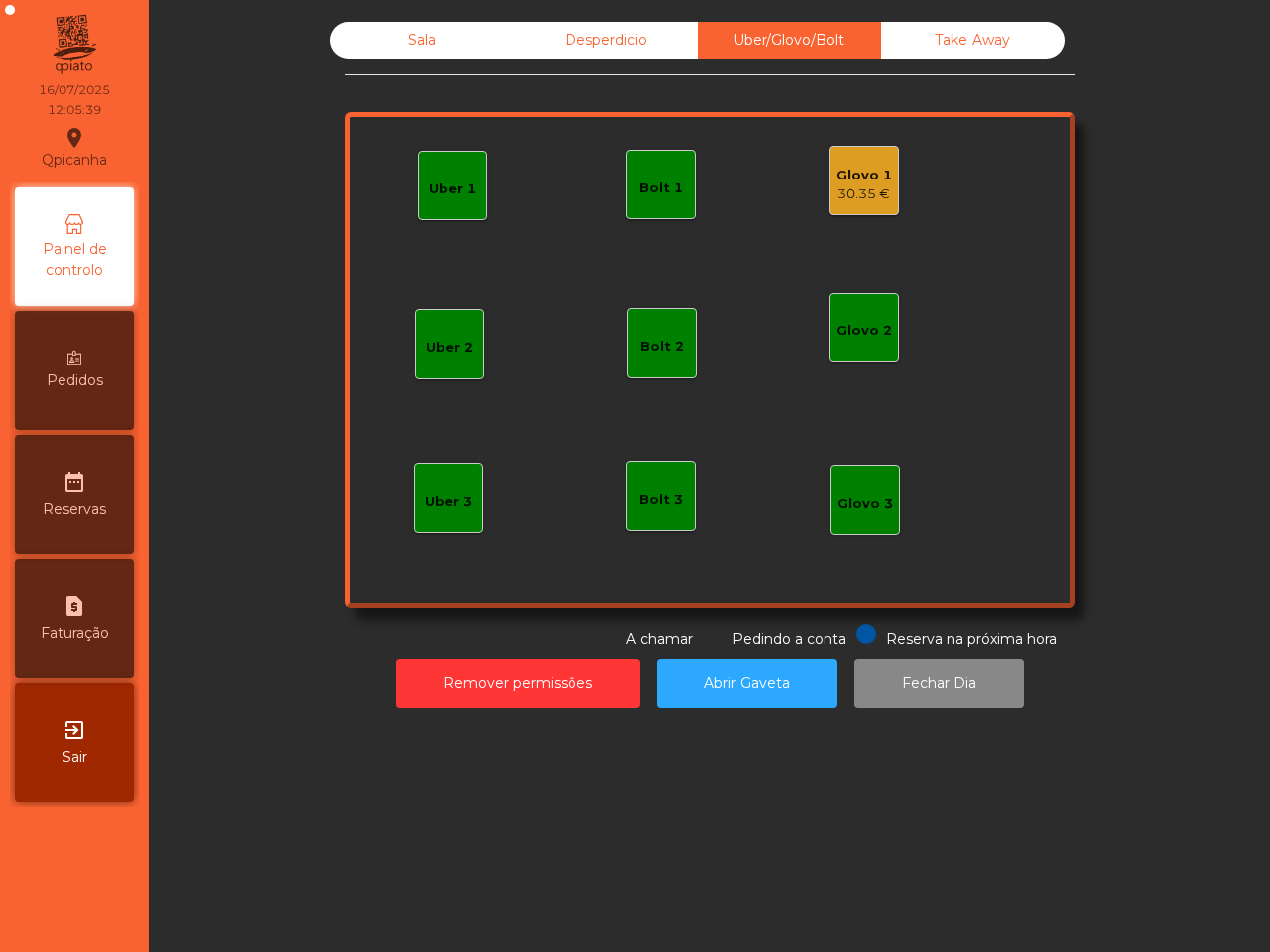 click on "Glovo 1   30.35 €" 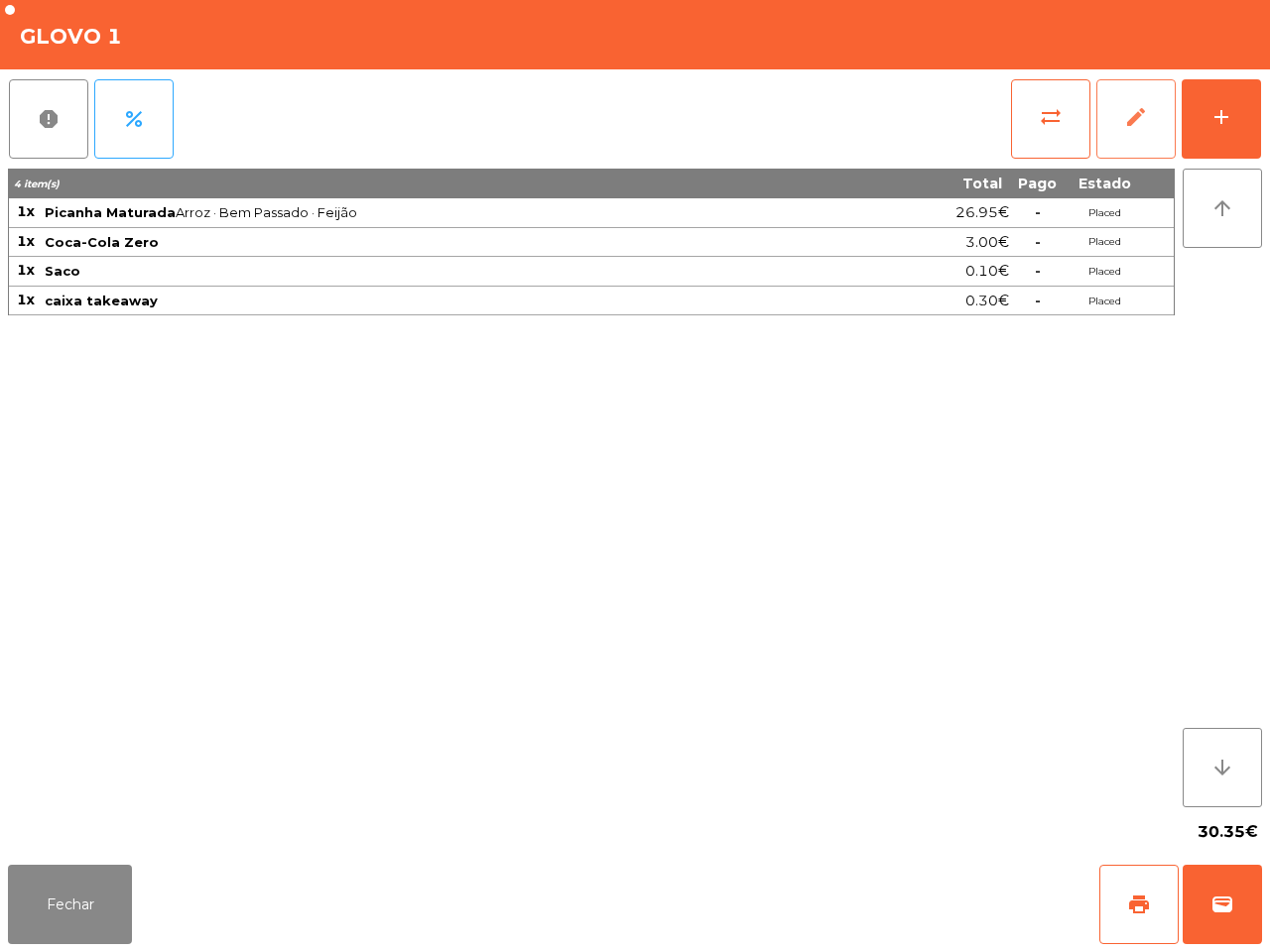 click on "edit" 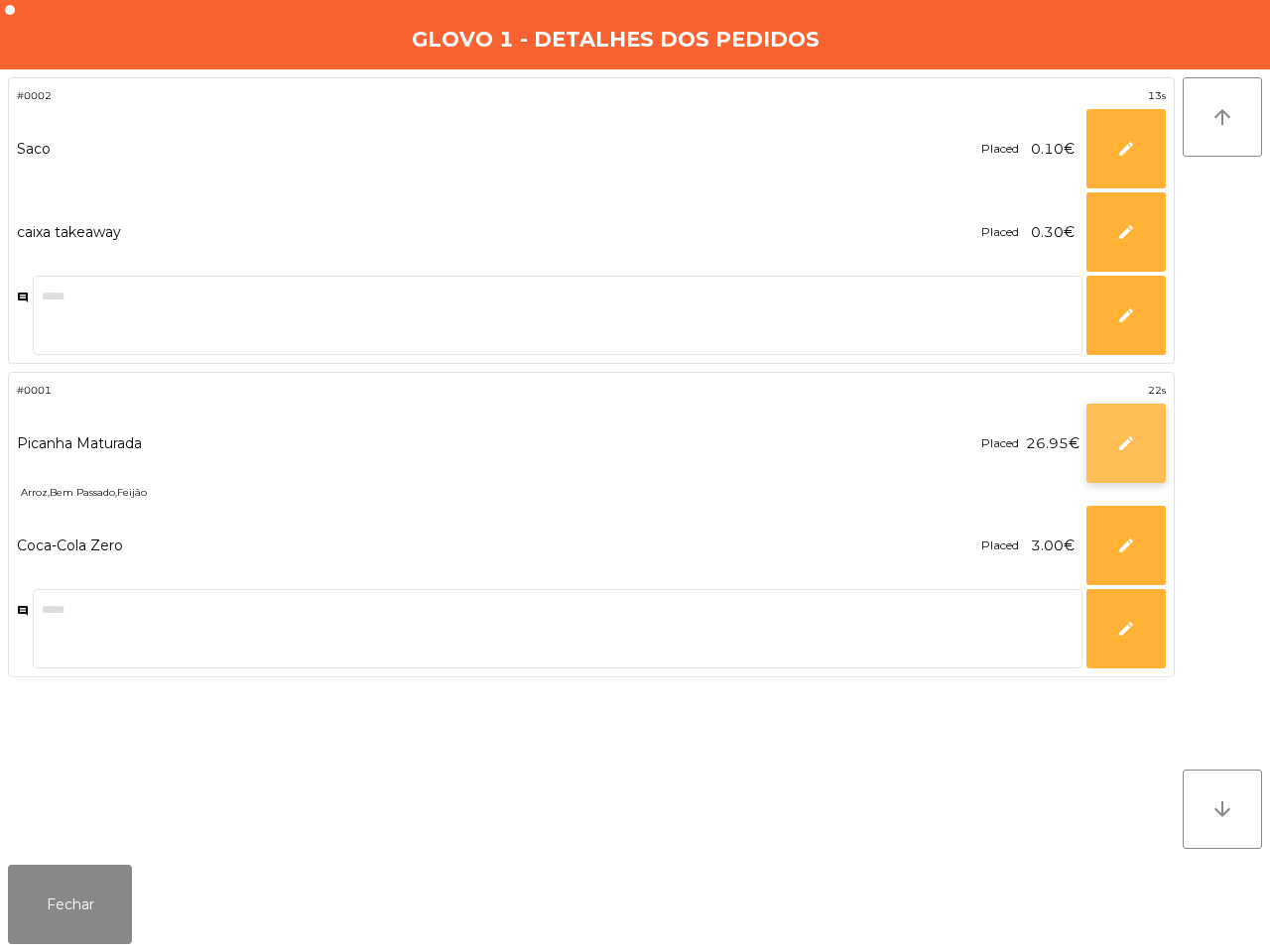 click on "edit" 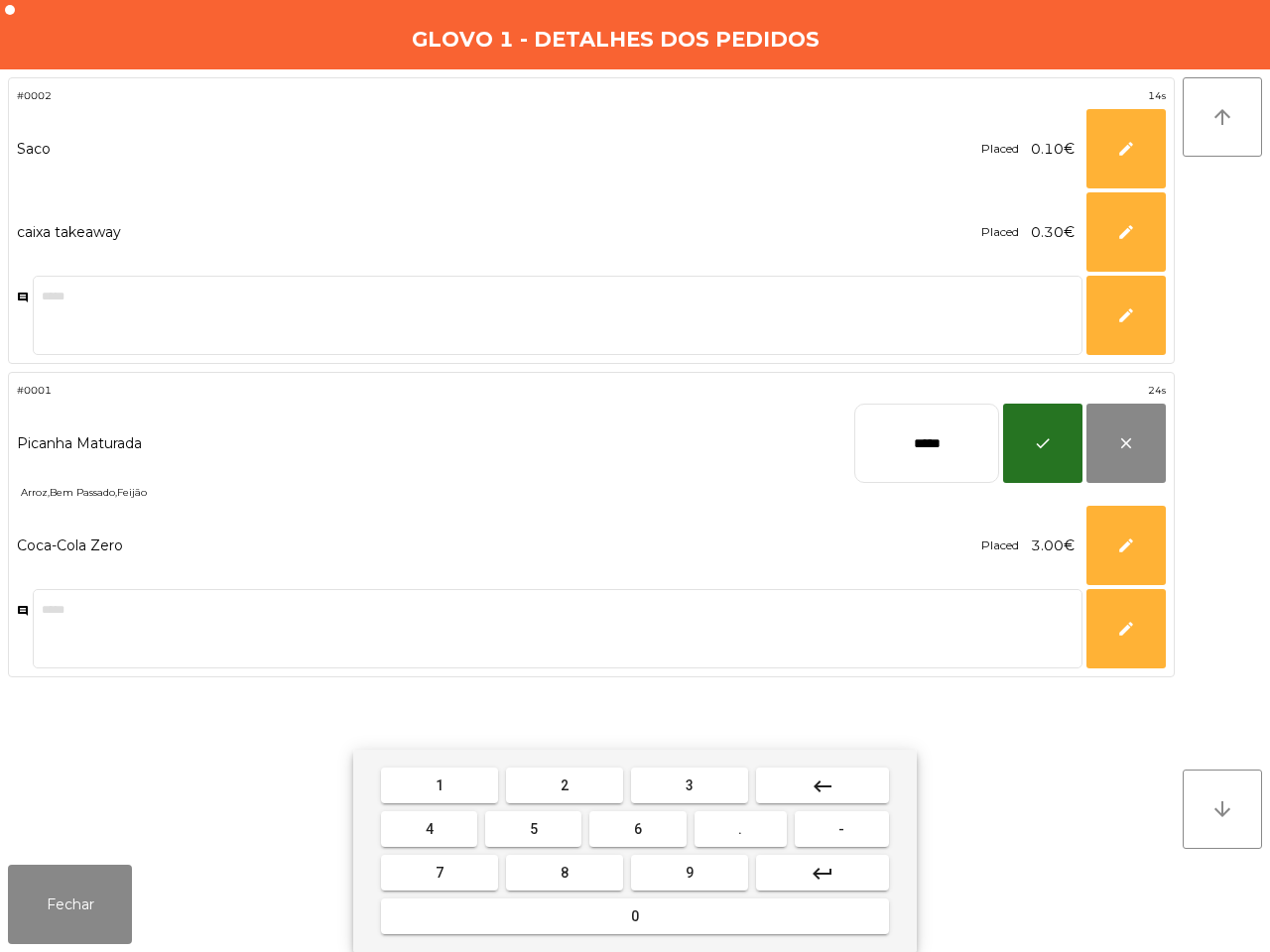 click on "keyboard_backspace" at bounding box center (823, 785) 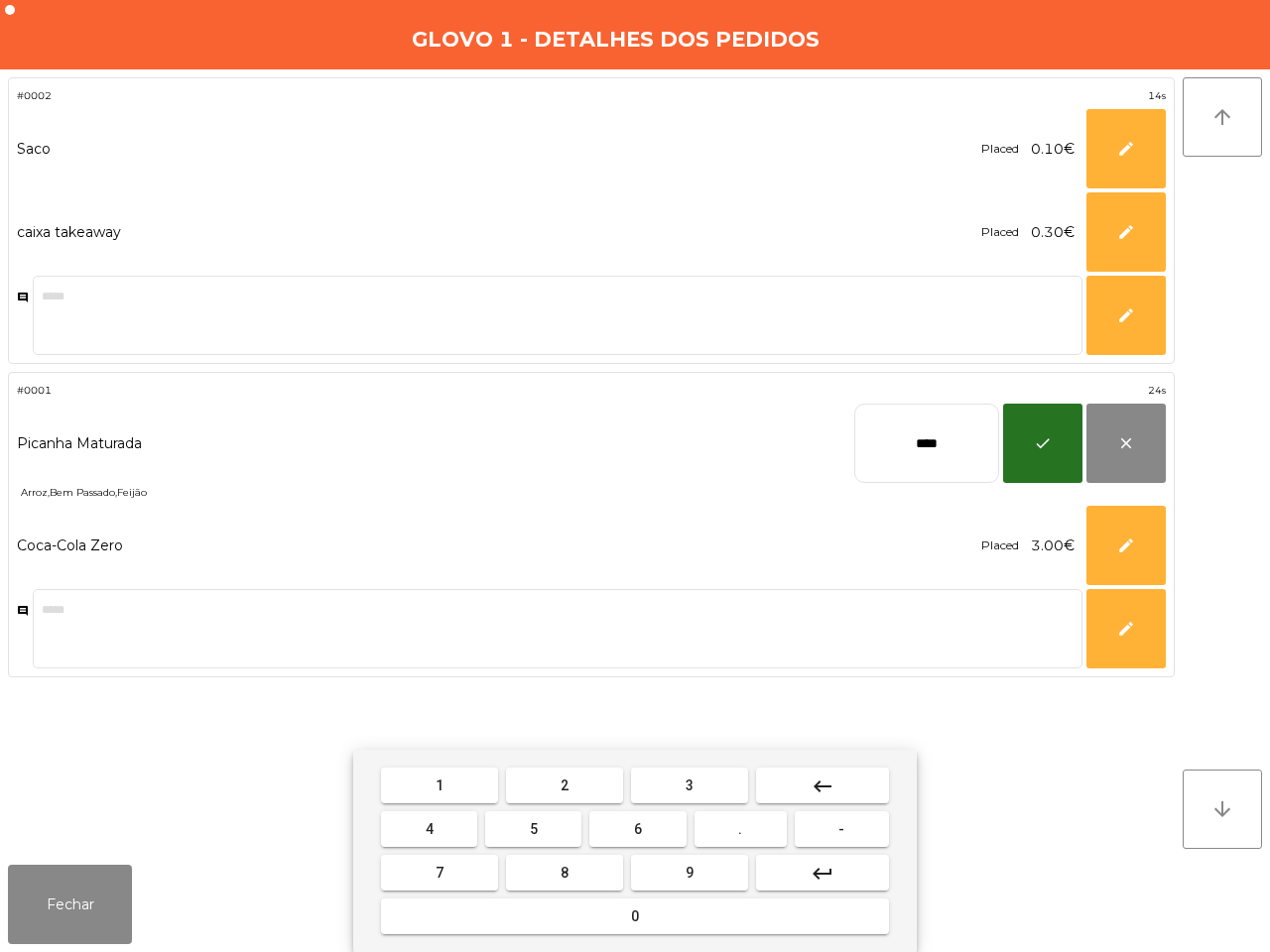 click on "keyboard_backspace" at bounding box center [823, 785] 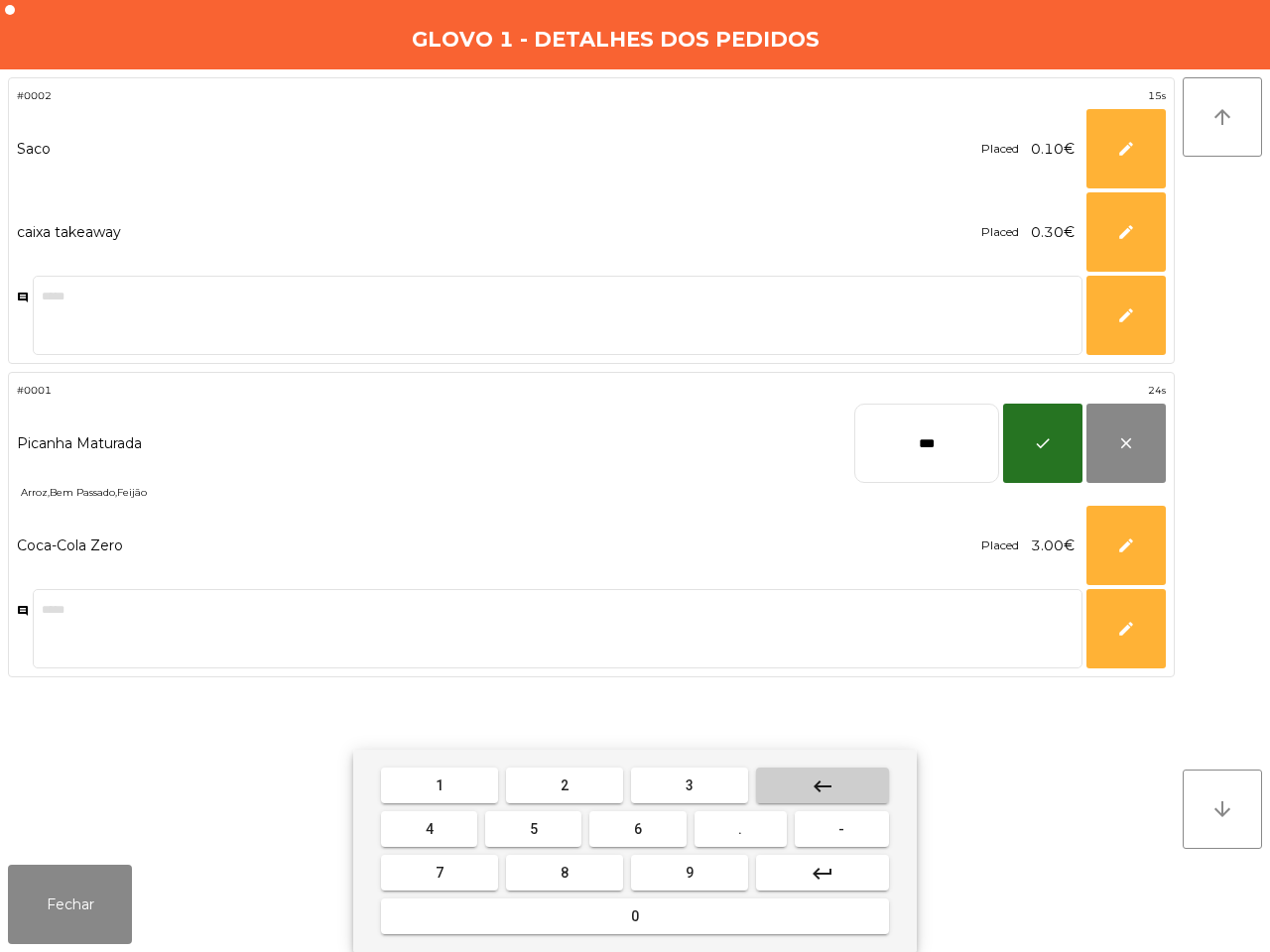 click on "keyboard_backspace" at bounding box center (823, 785) 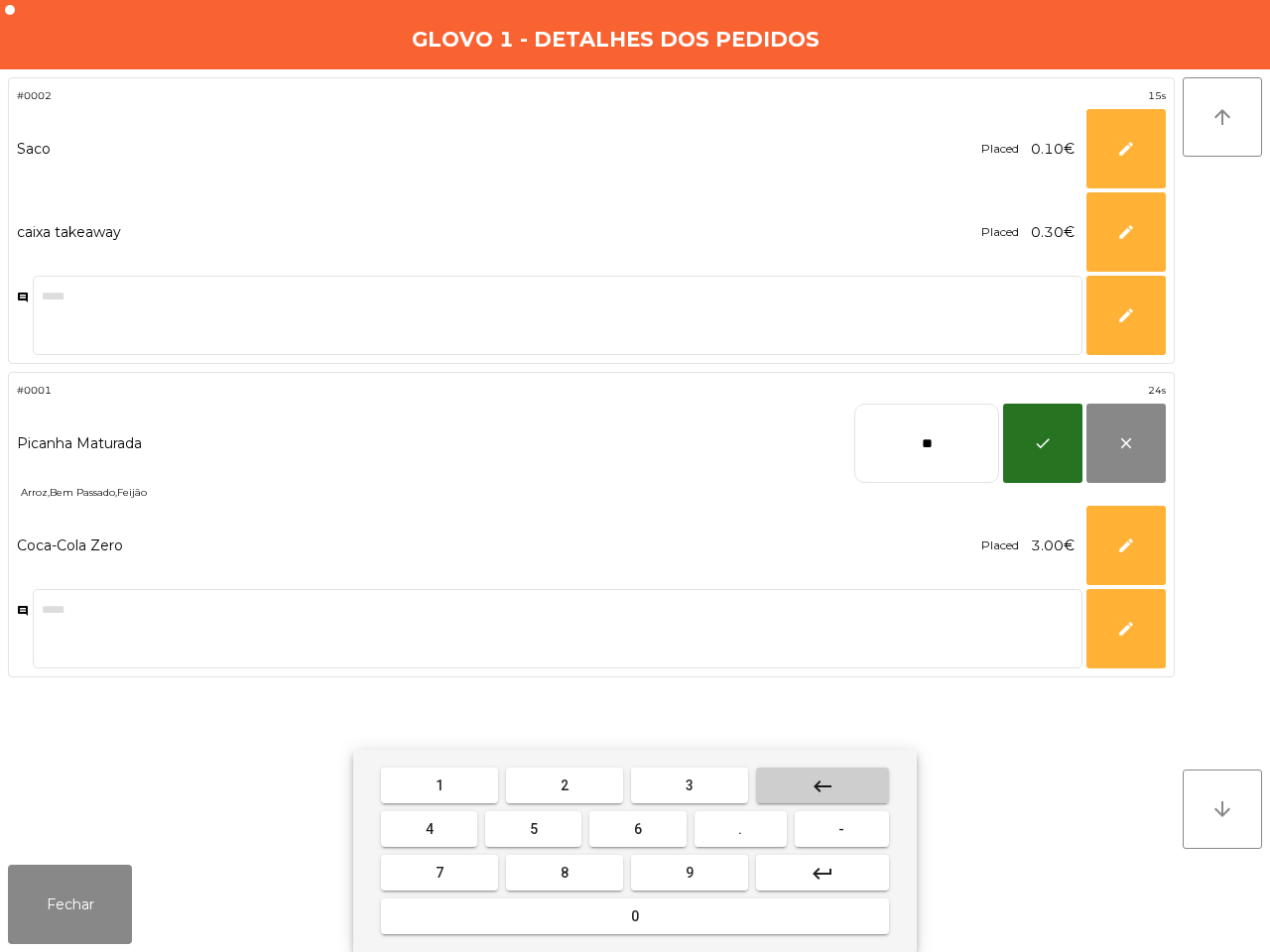 click on "keyboard_backspace" at bounding box center [823, 785] 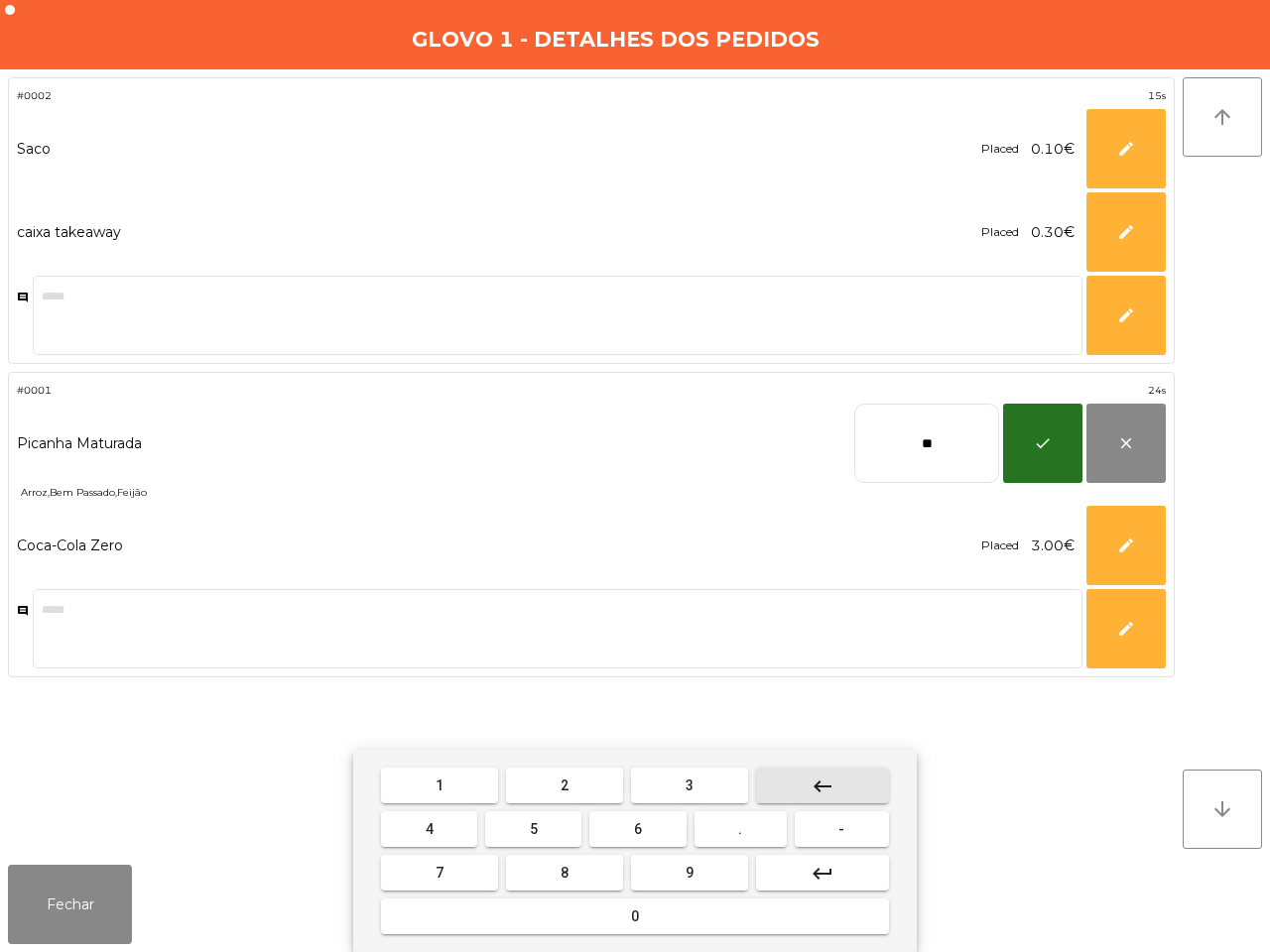 click on "keyboard_backspace" at bounding box center (823, 785) 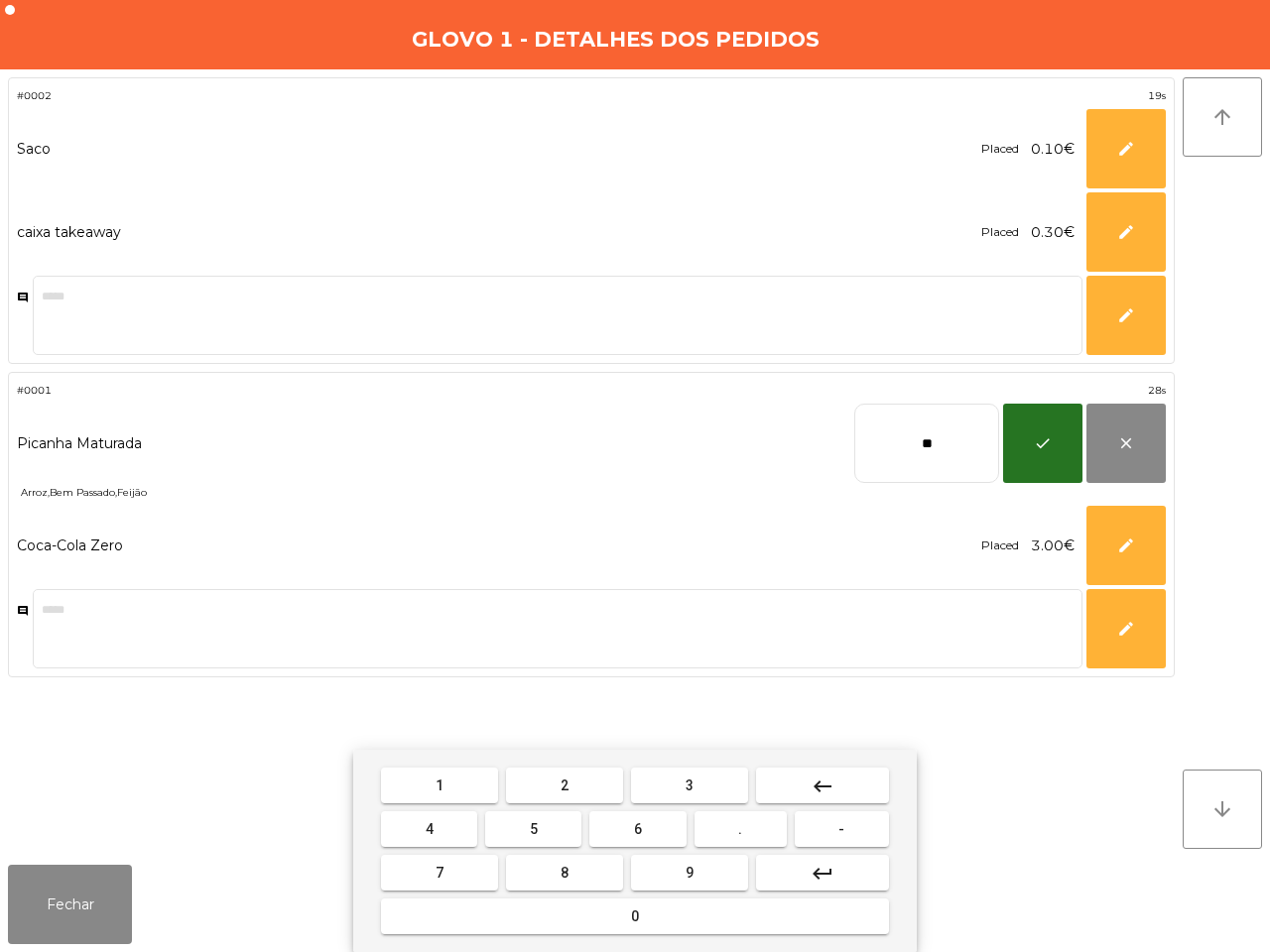 click on "2" at bounding box center [565, 785] 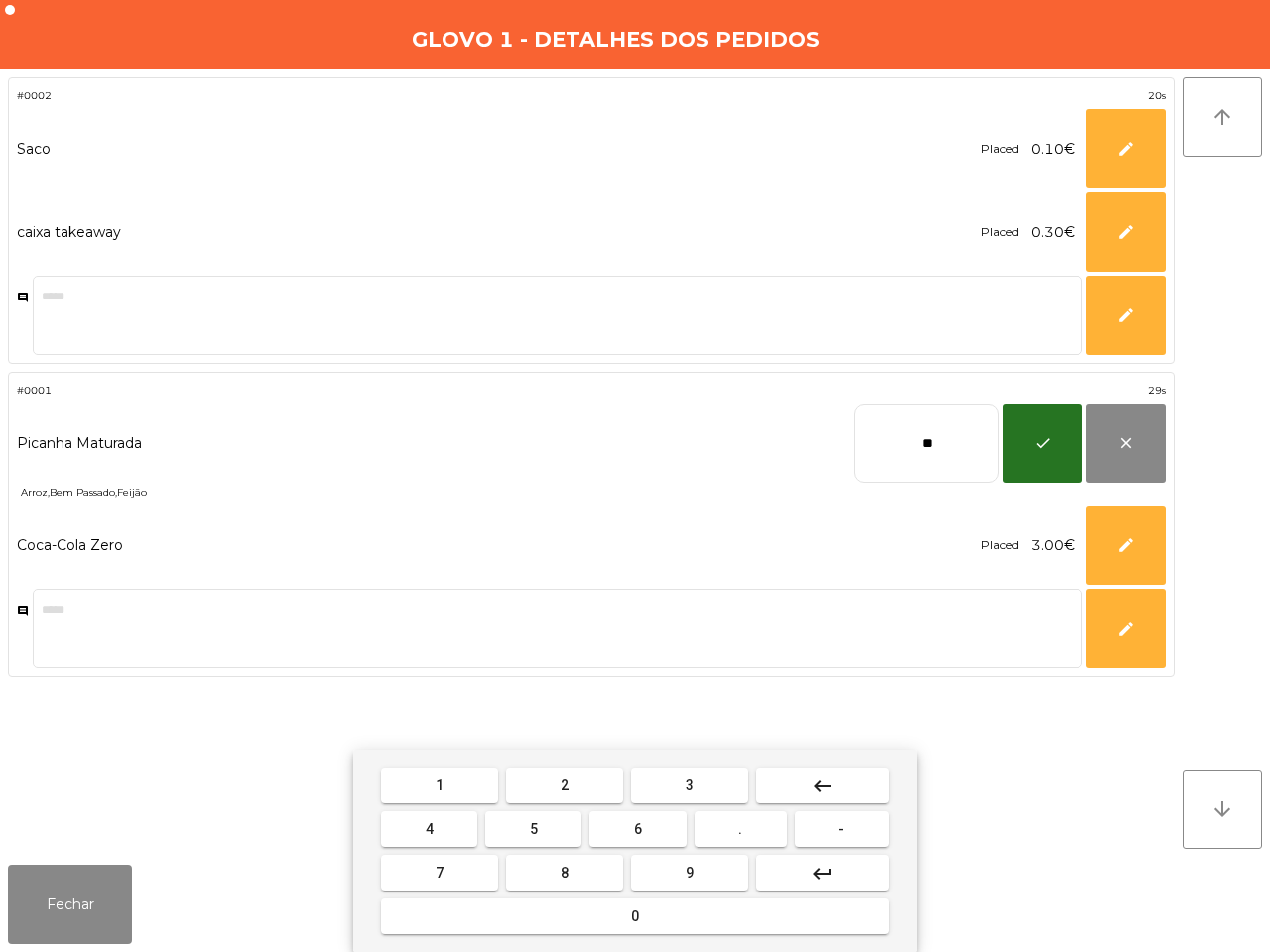 click on "5" at bounding box center [533, 829] 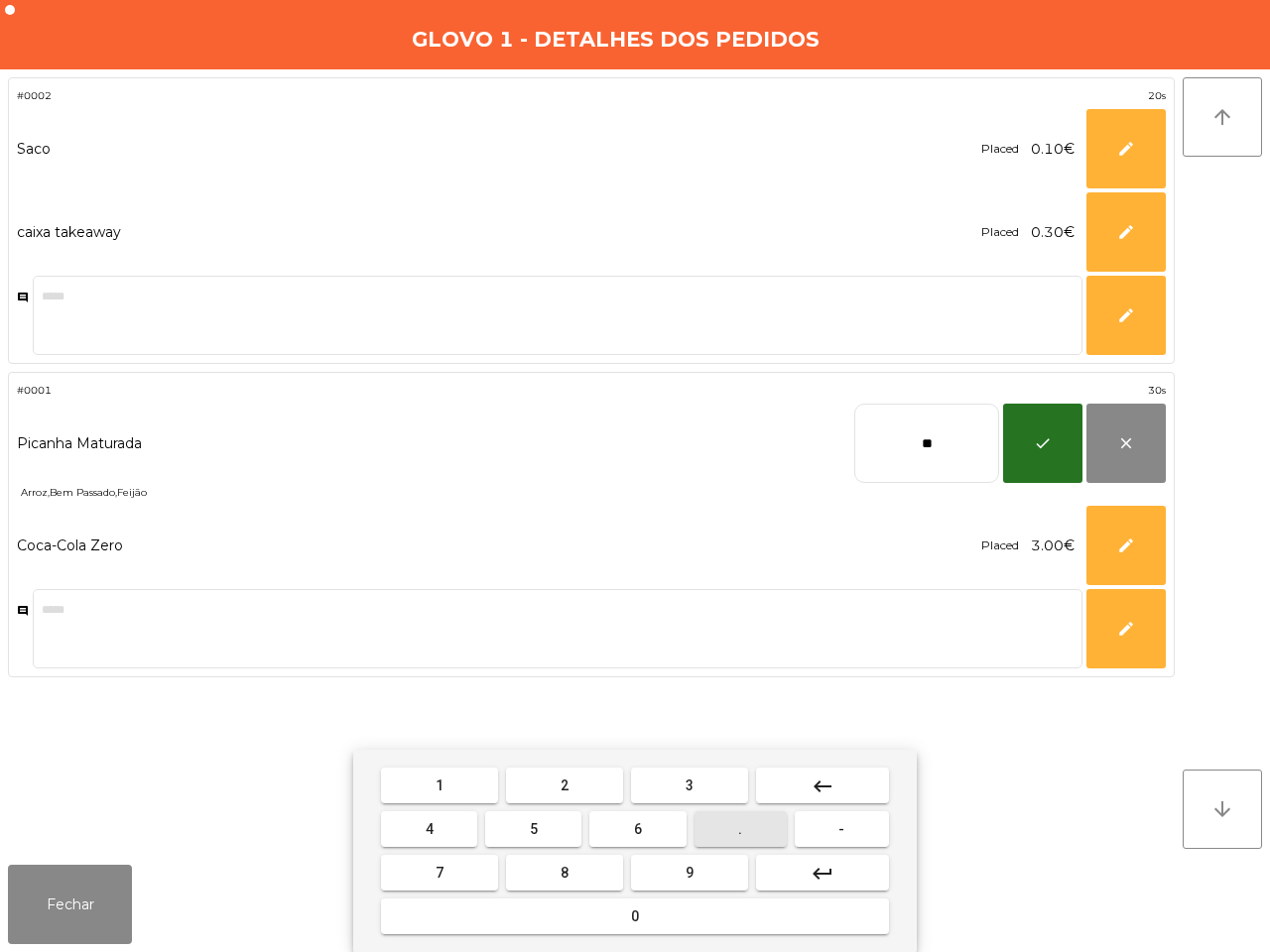 click on "." at bounding box center (740, 829) 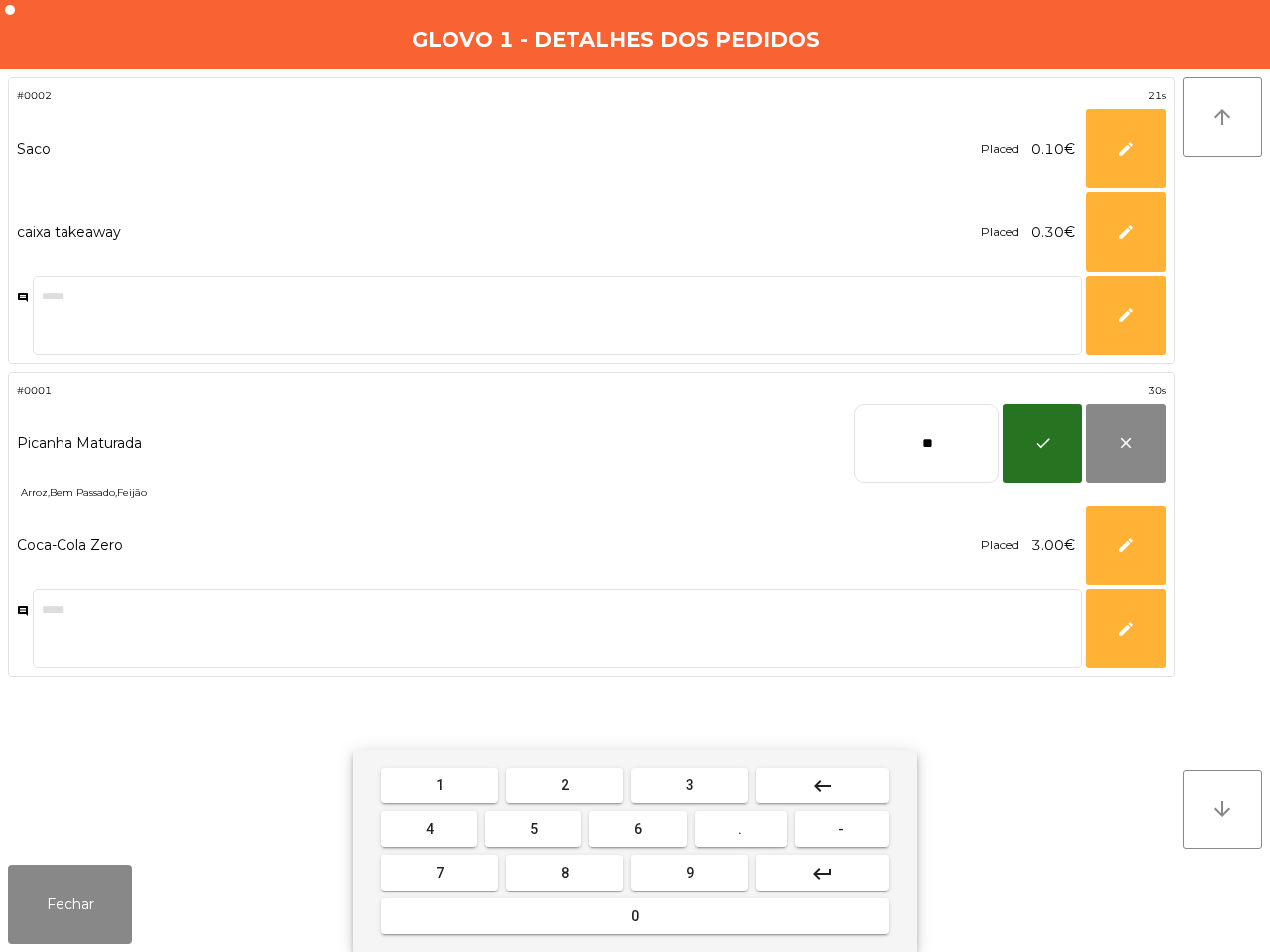 click on "9" at bounding box center [690, 873] 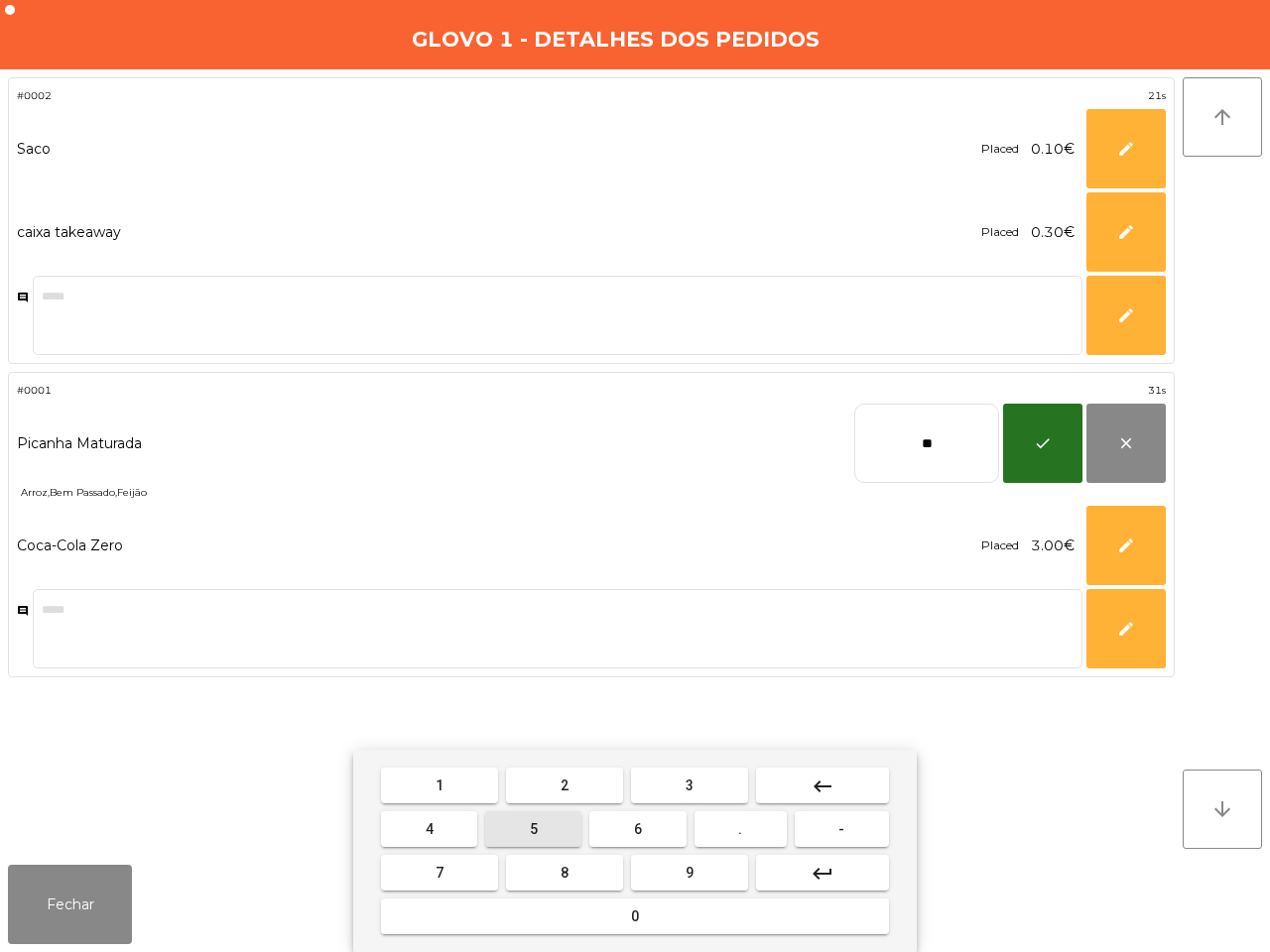 click on "5" at bounding box center (533, 829) 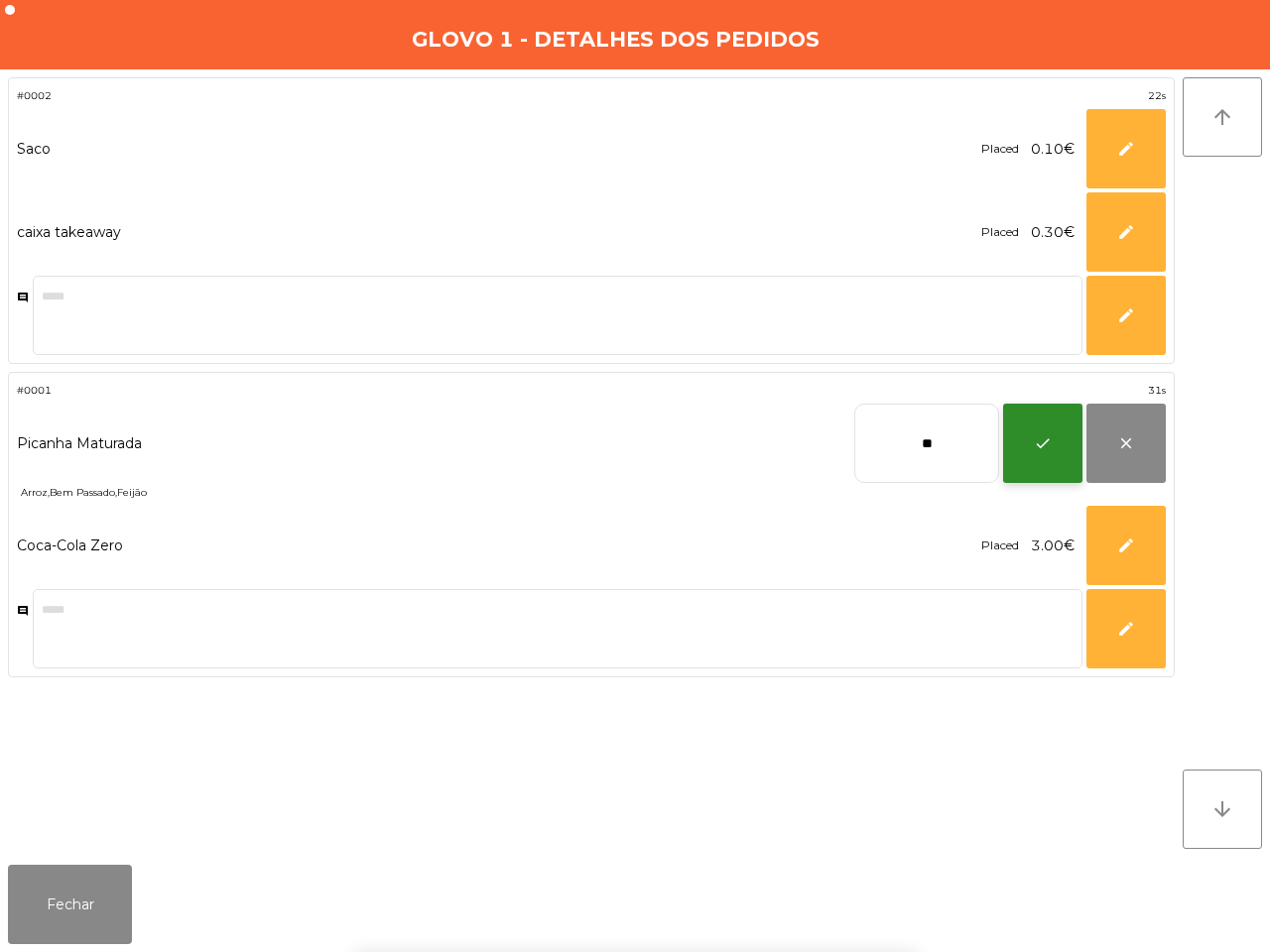 click on "check" 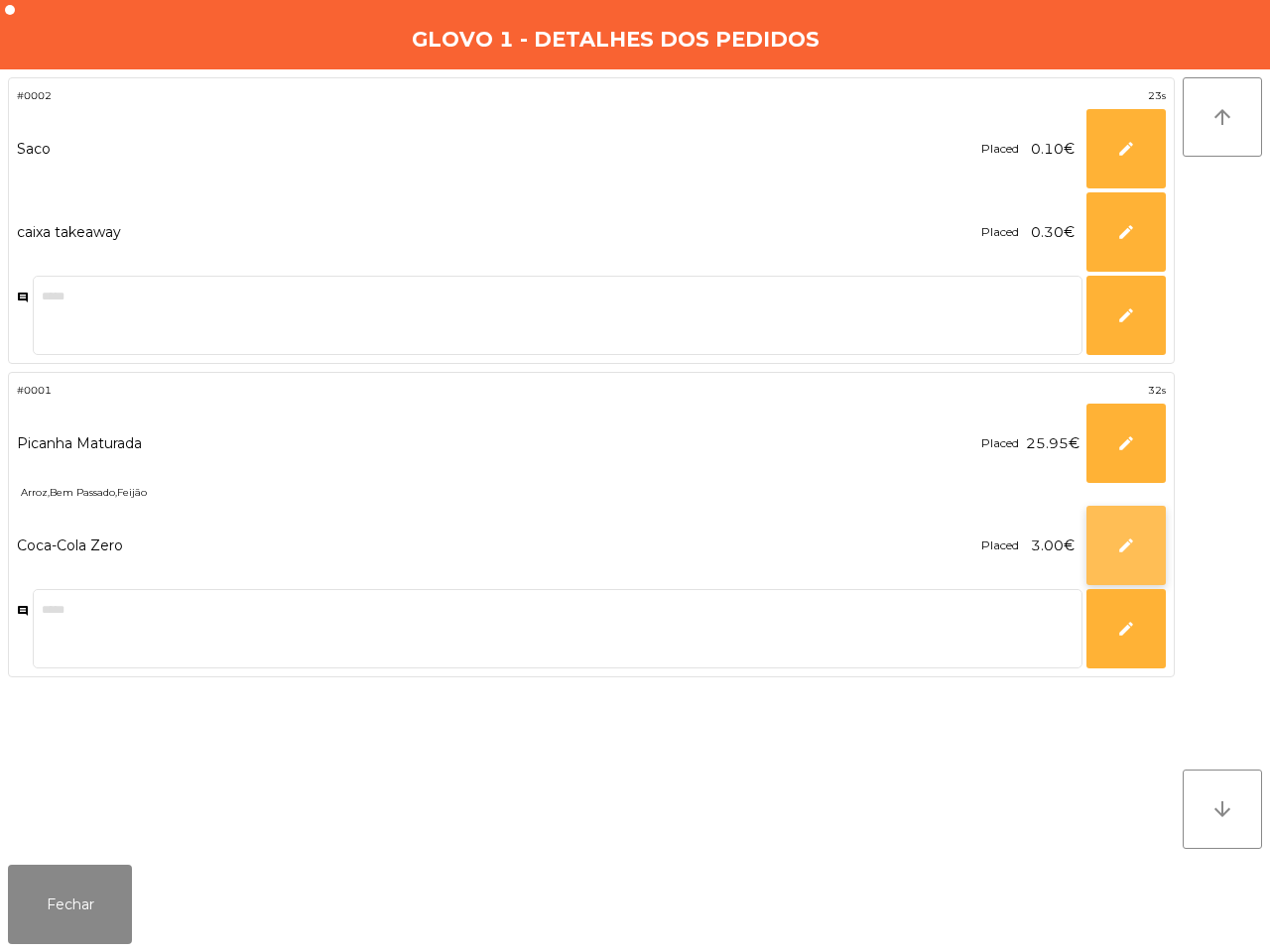 click on "edit" 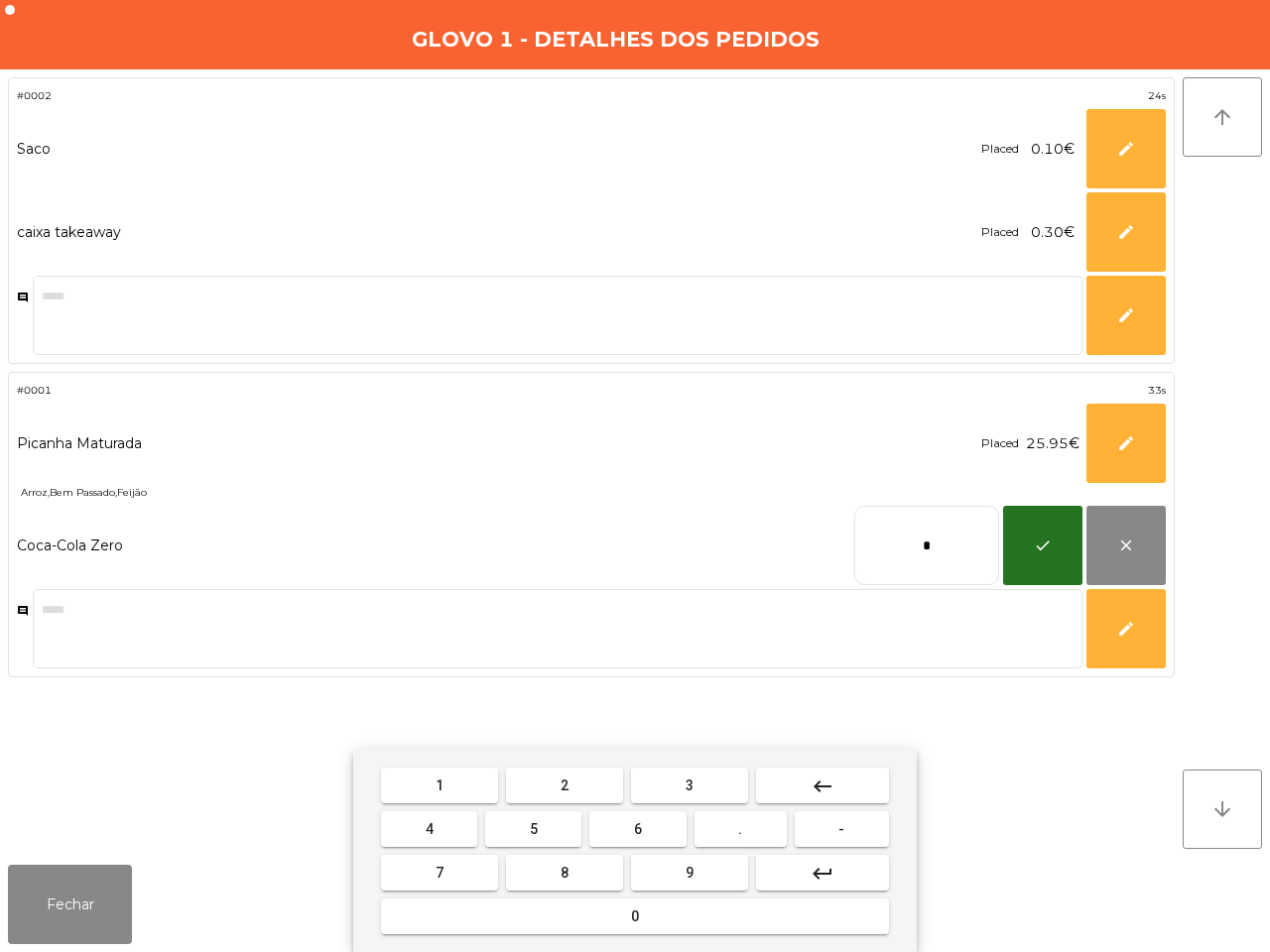 click on "keyboard_backspace" at bounding box center (823, 786) 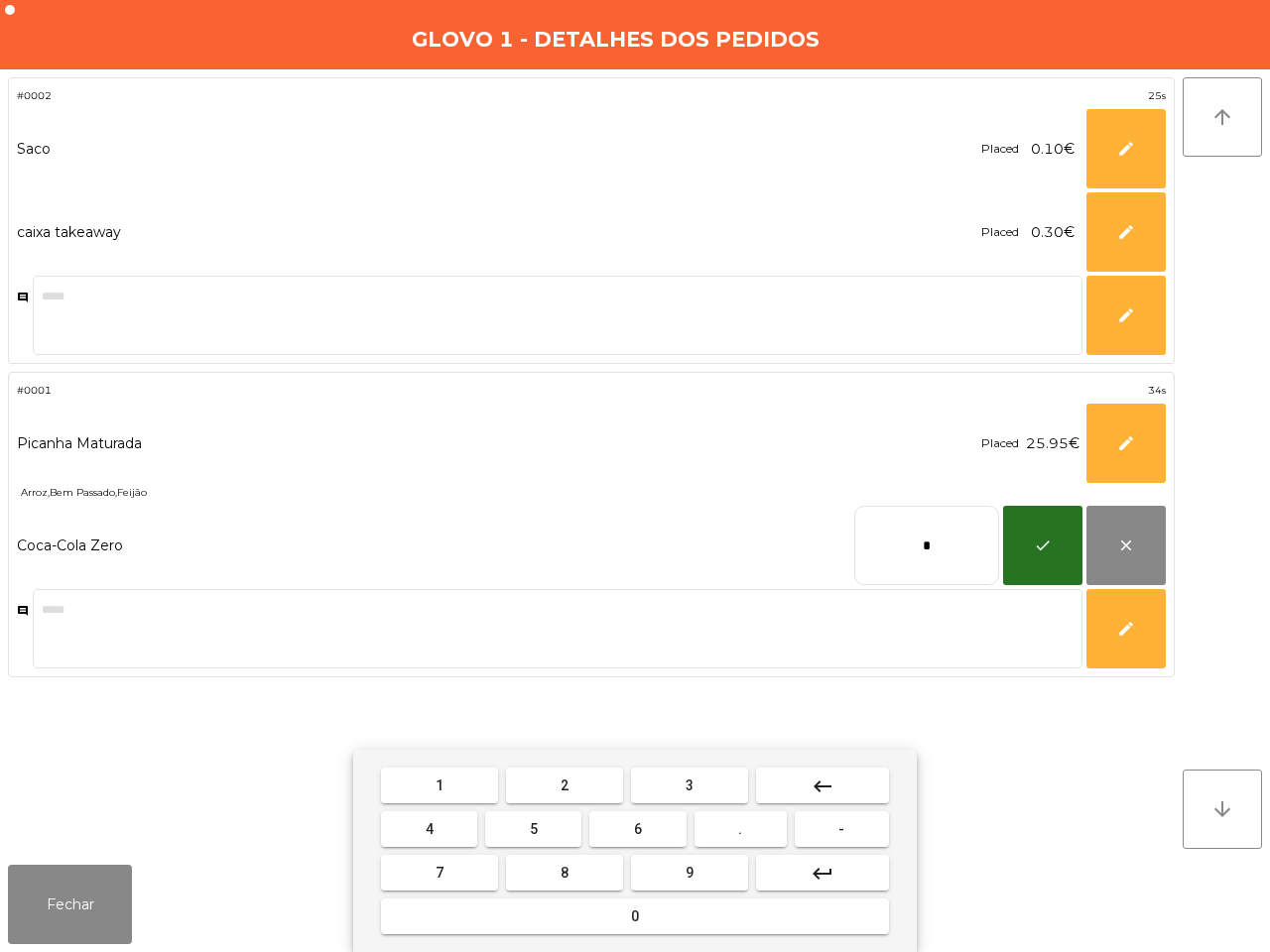 click on "2" at bounding box center [565, 785] 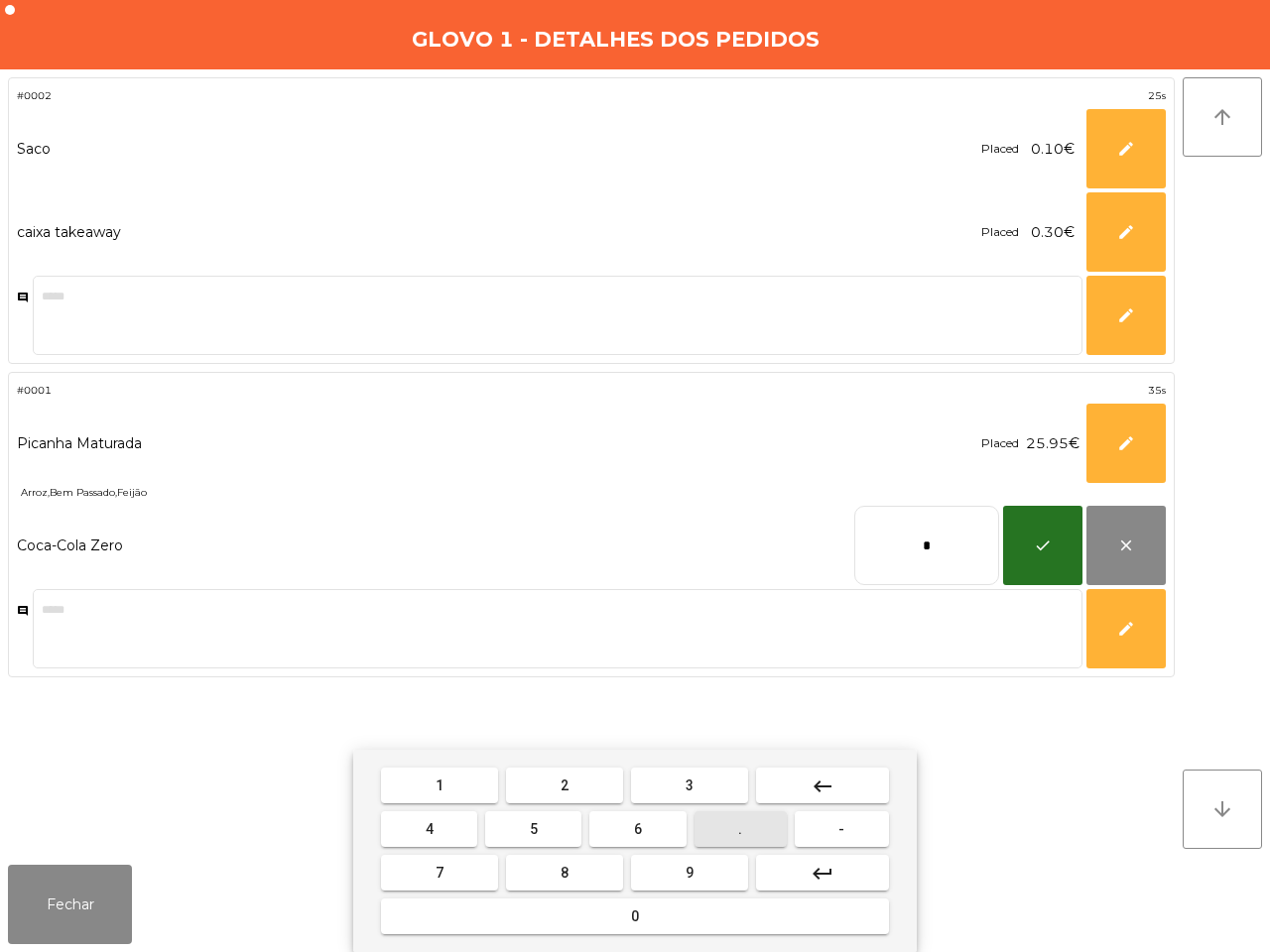 click on "." at bounding box center (740, 829) 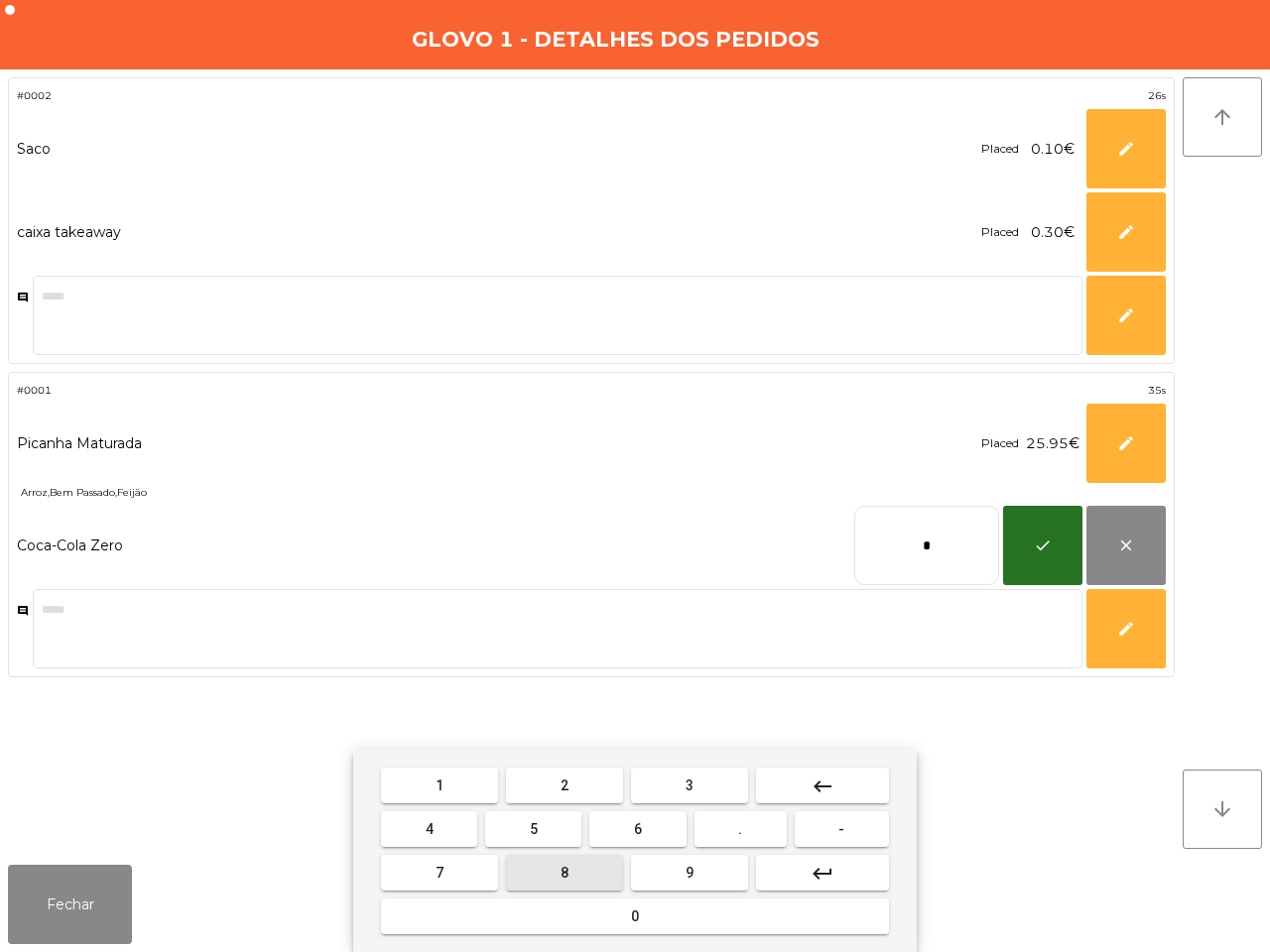 click on "8" at bounding box center (565, 873) 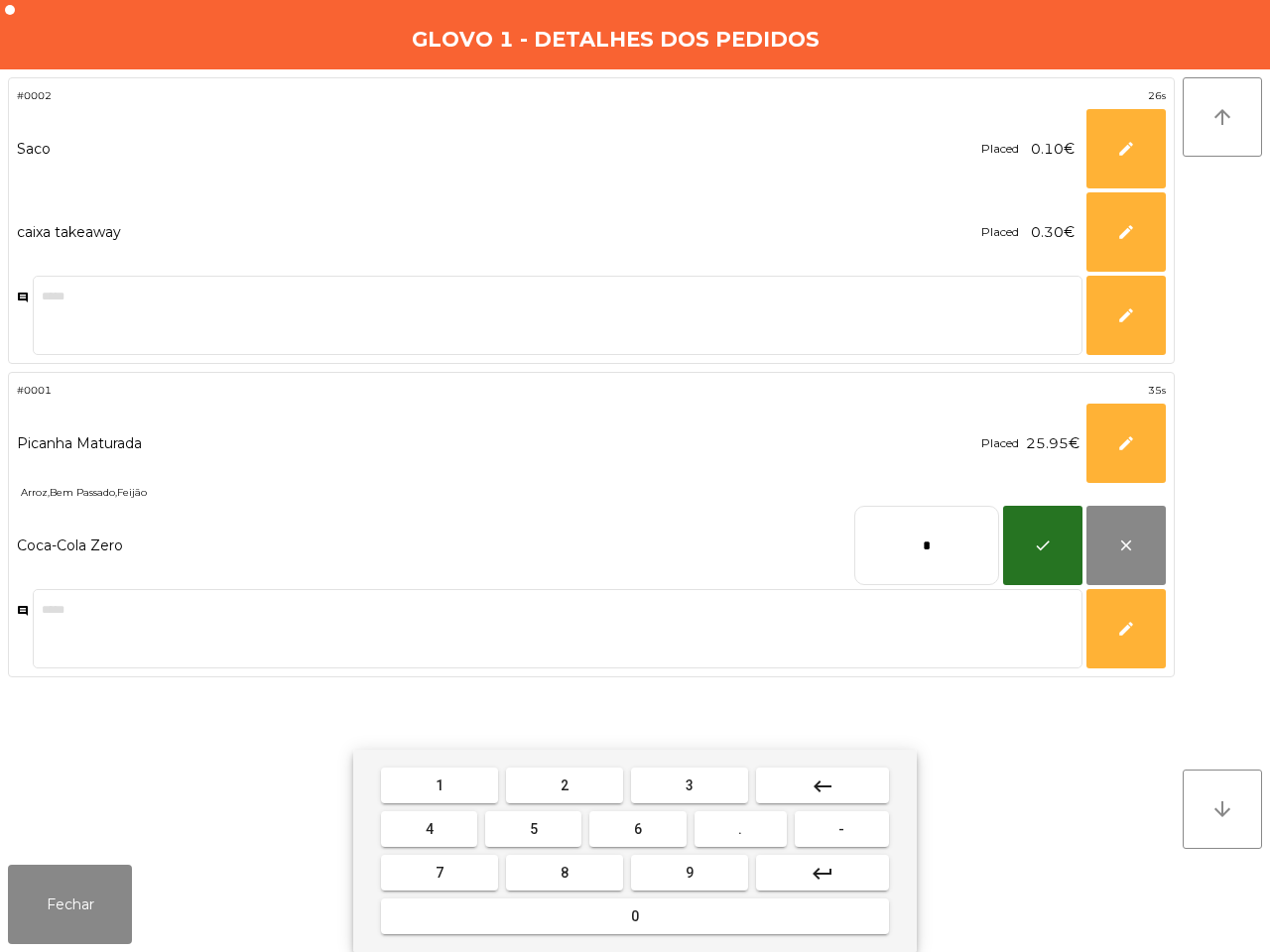 click on "5" at bounding box center [533, 829] 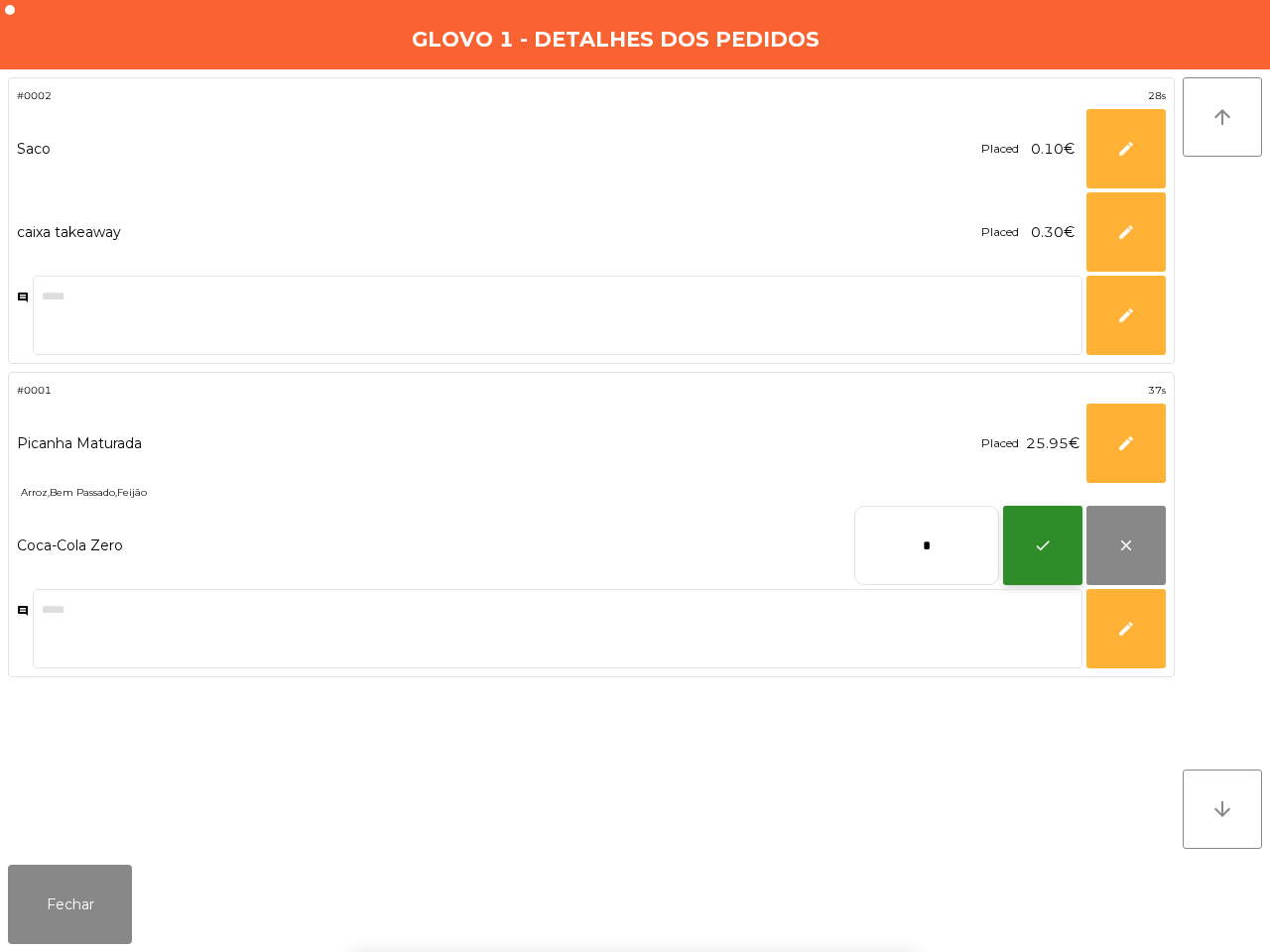 click on "check" 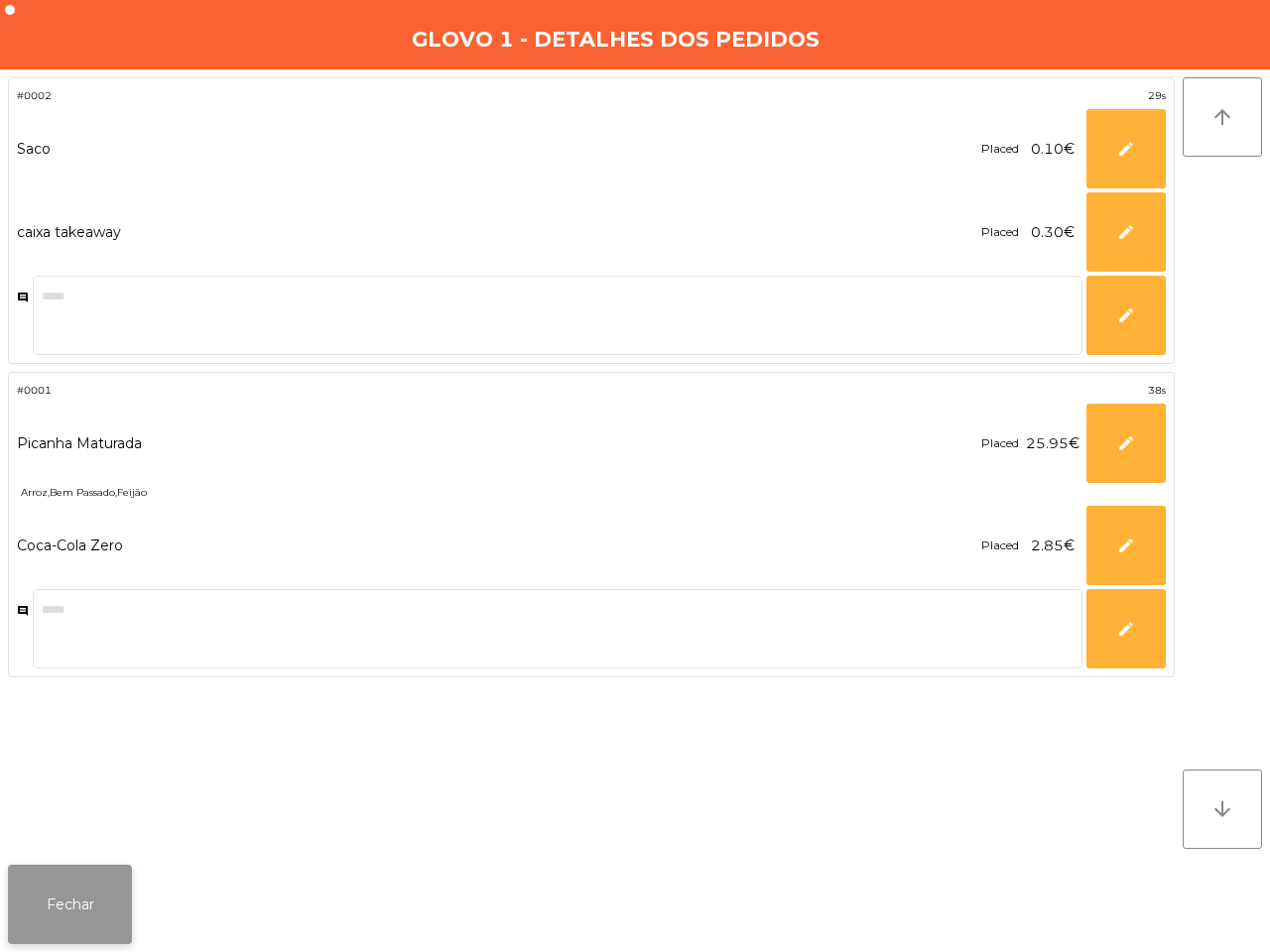 click on "Fechar" 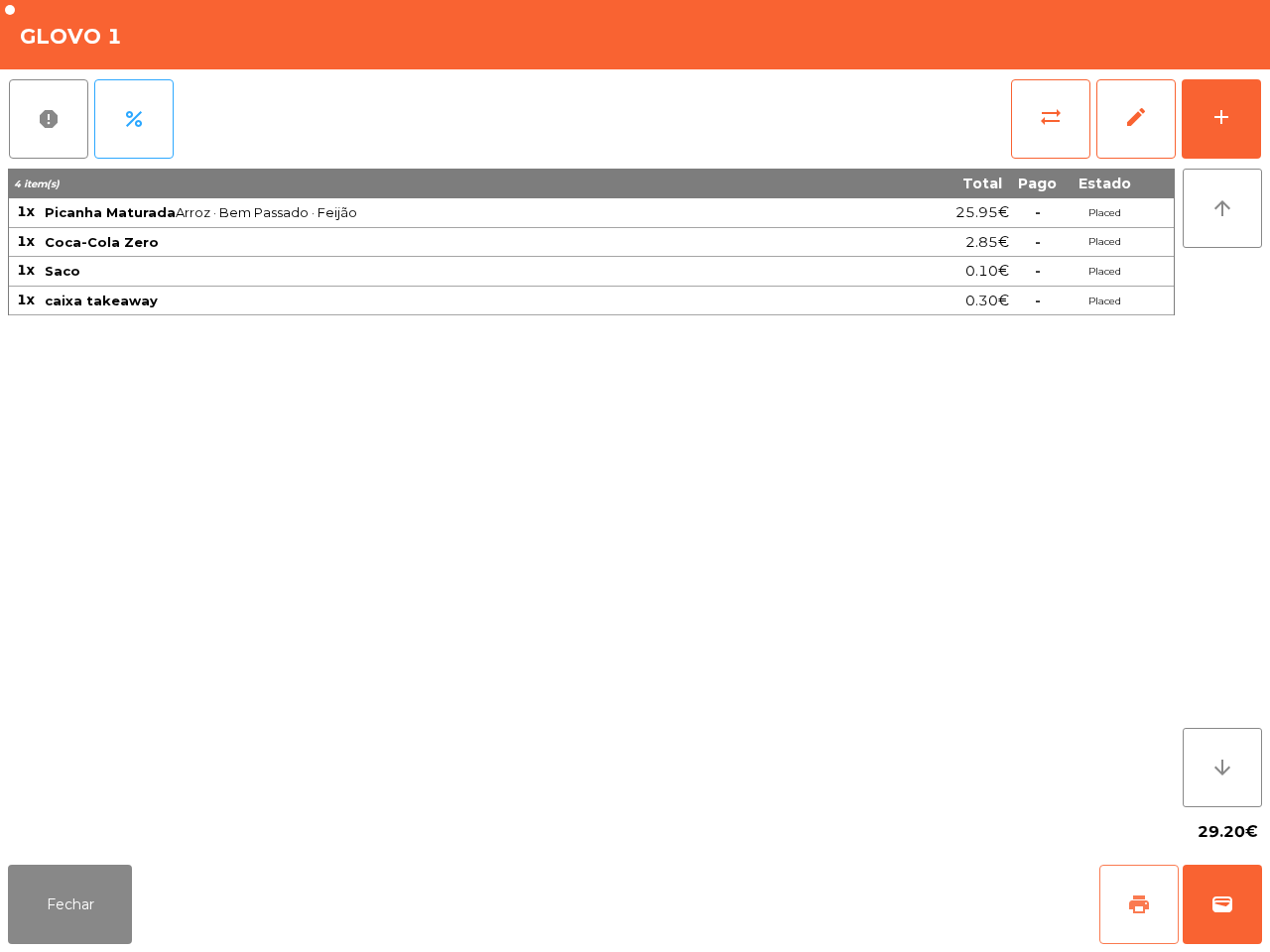click on "print" 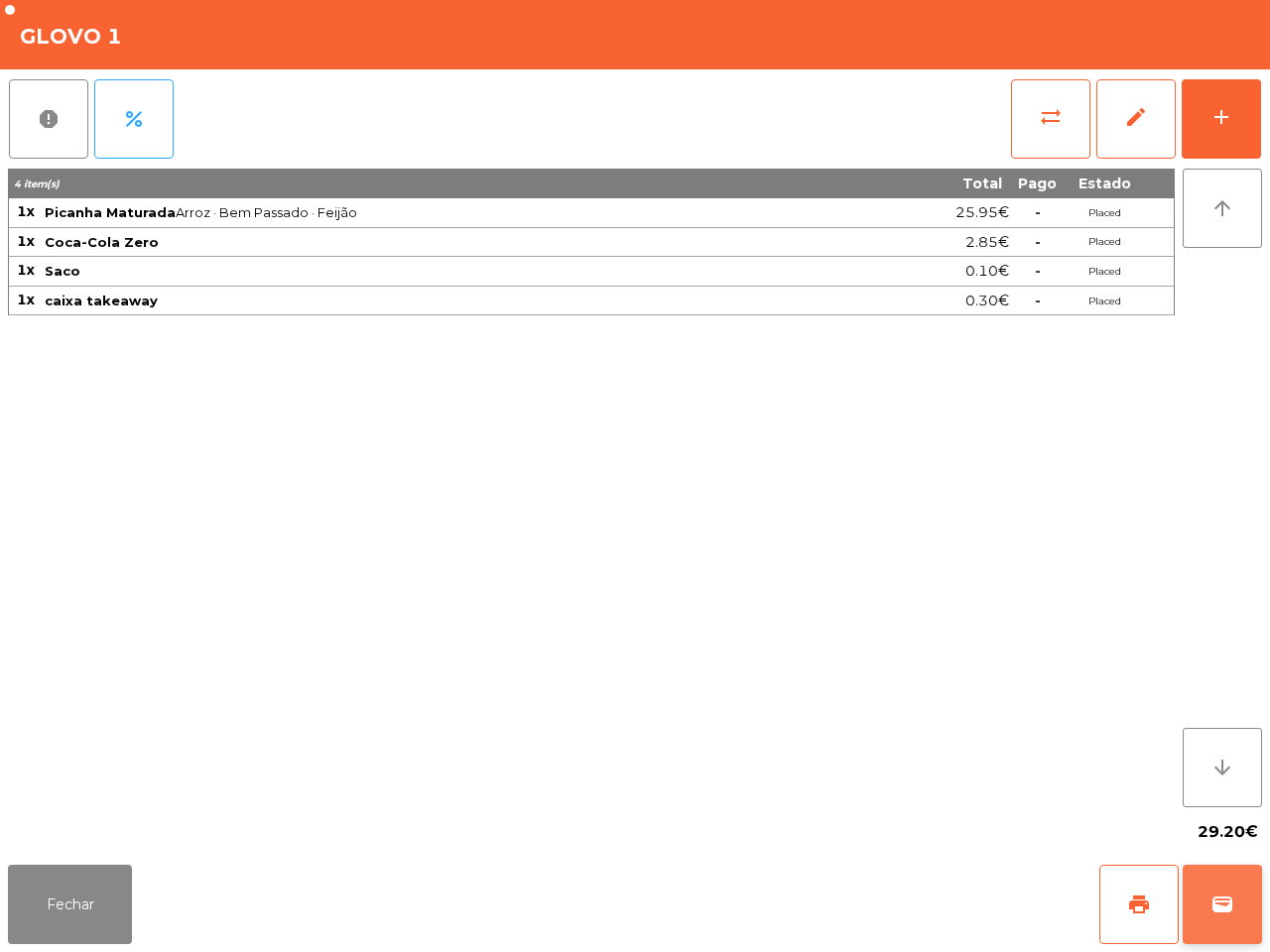 click on "wallet" 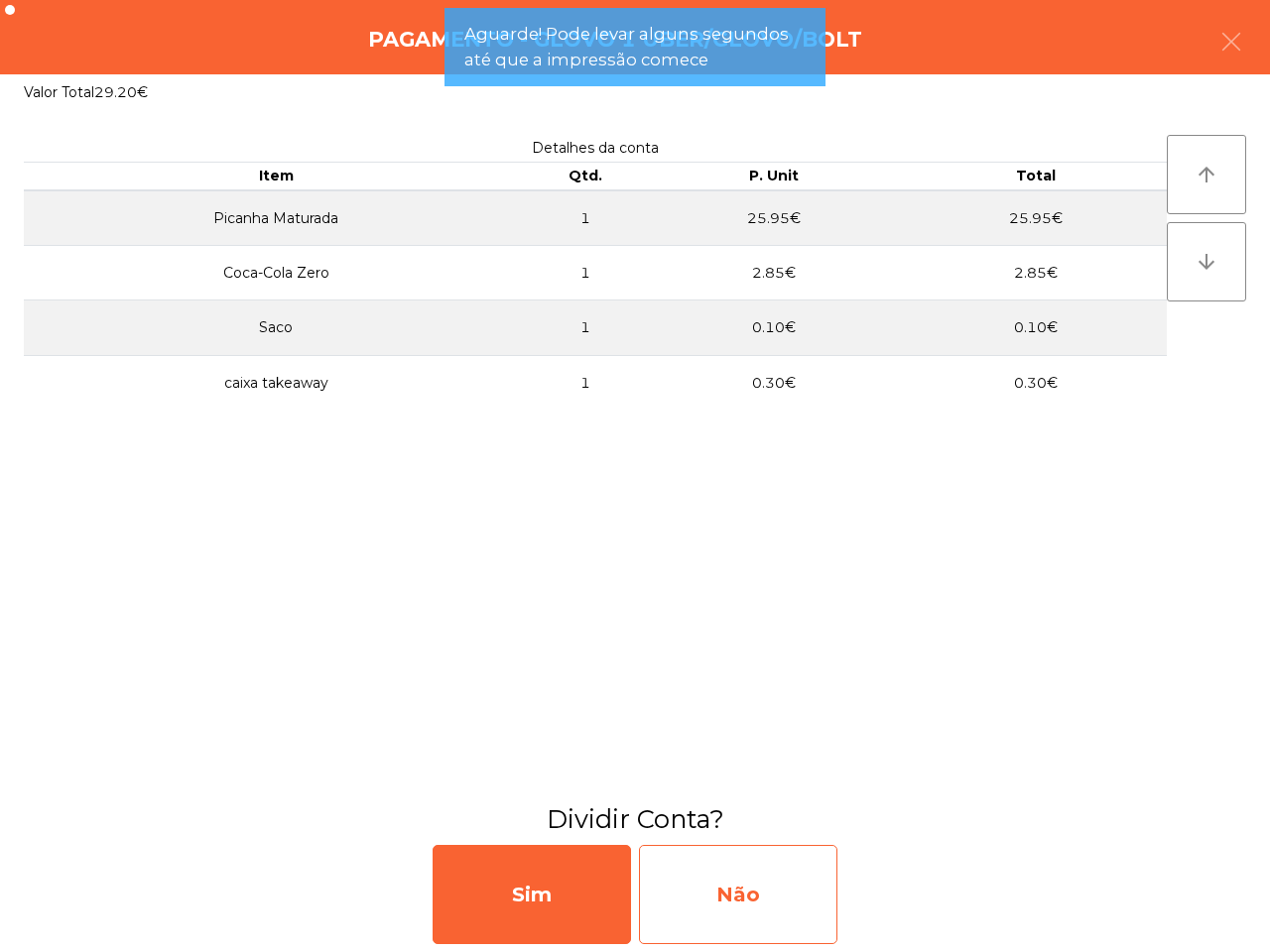 click on "Não" 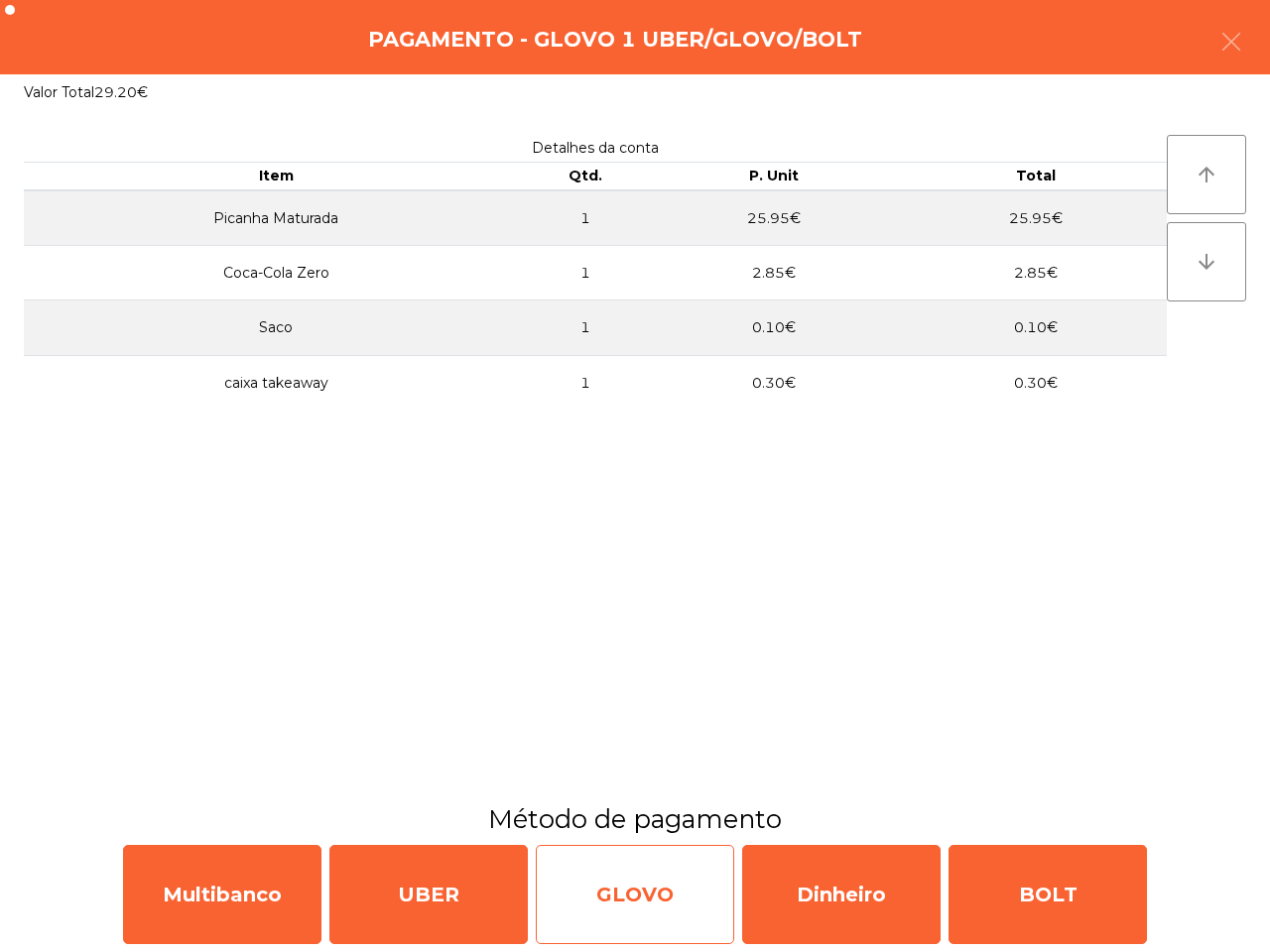 click on "GLOVO" 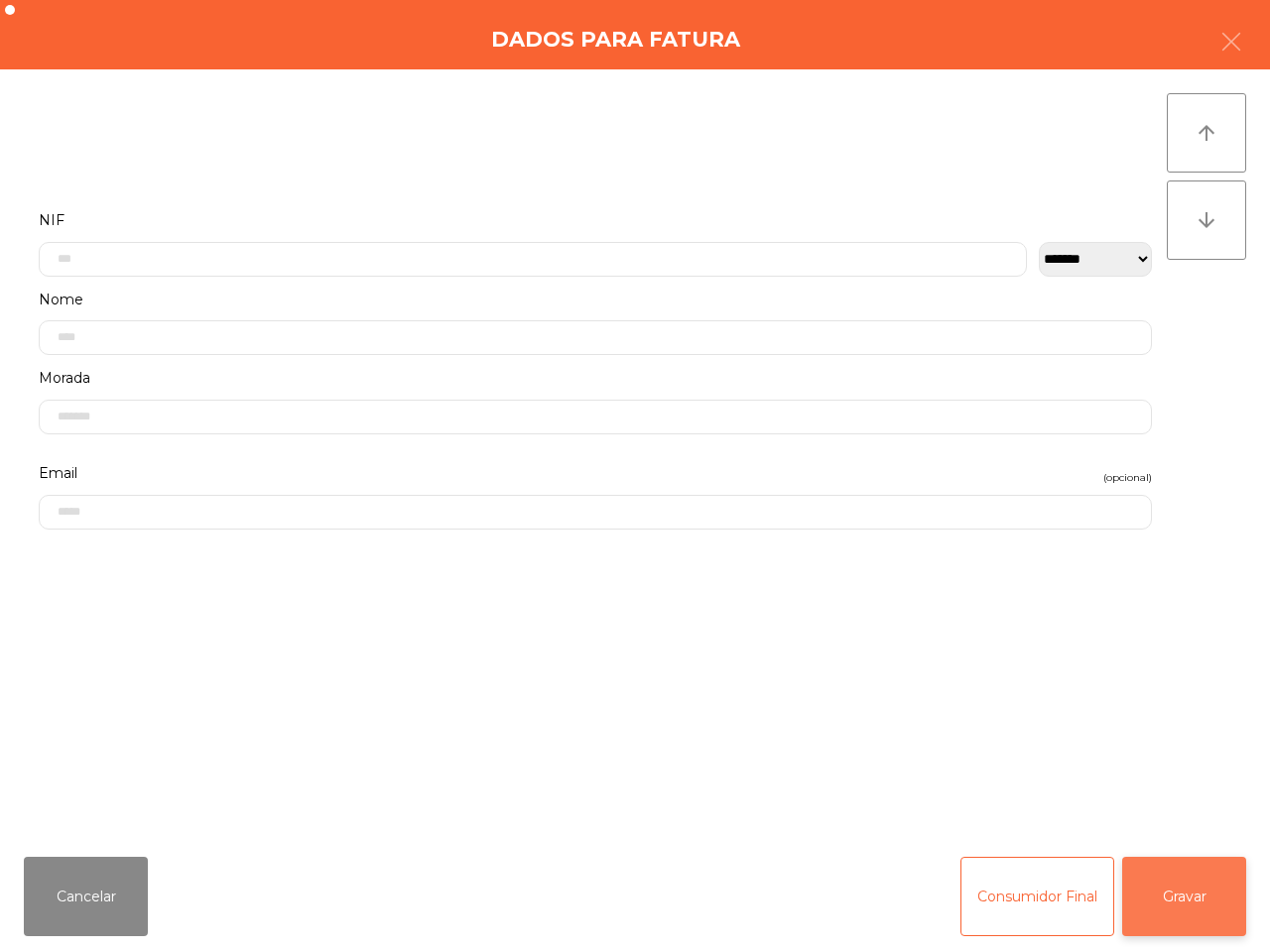 click on "Gravar" 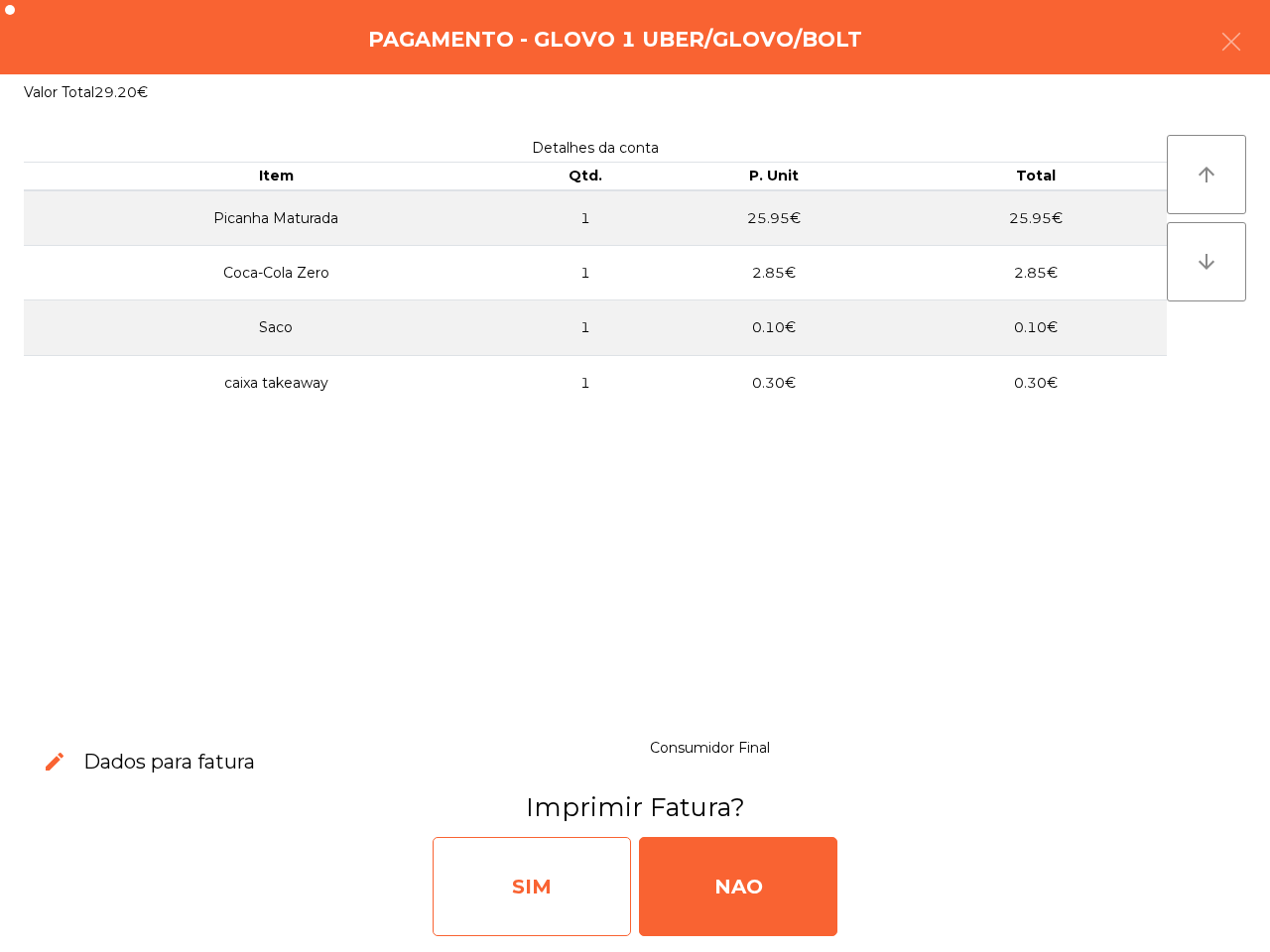 click on "SIM" 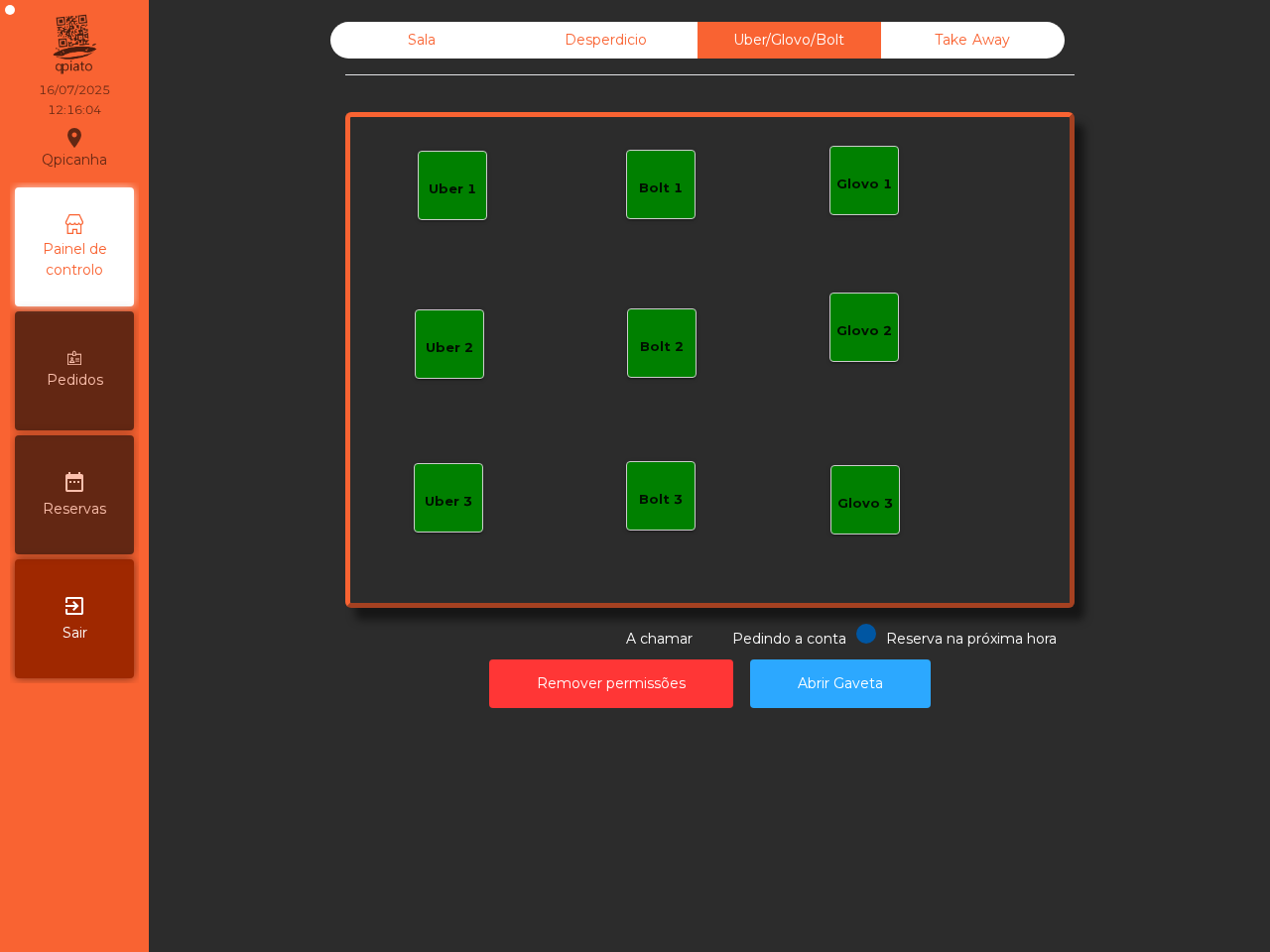 click on "Sala" 